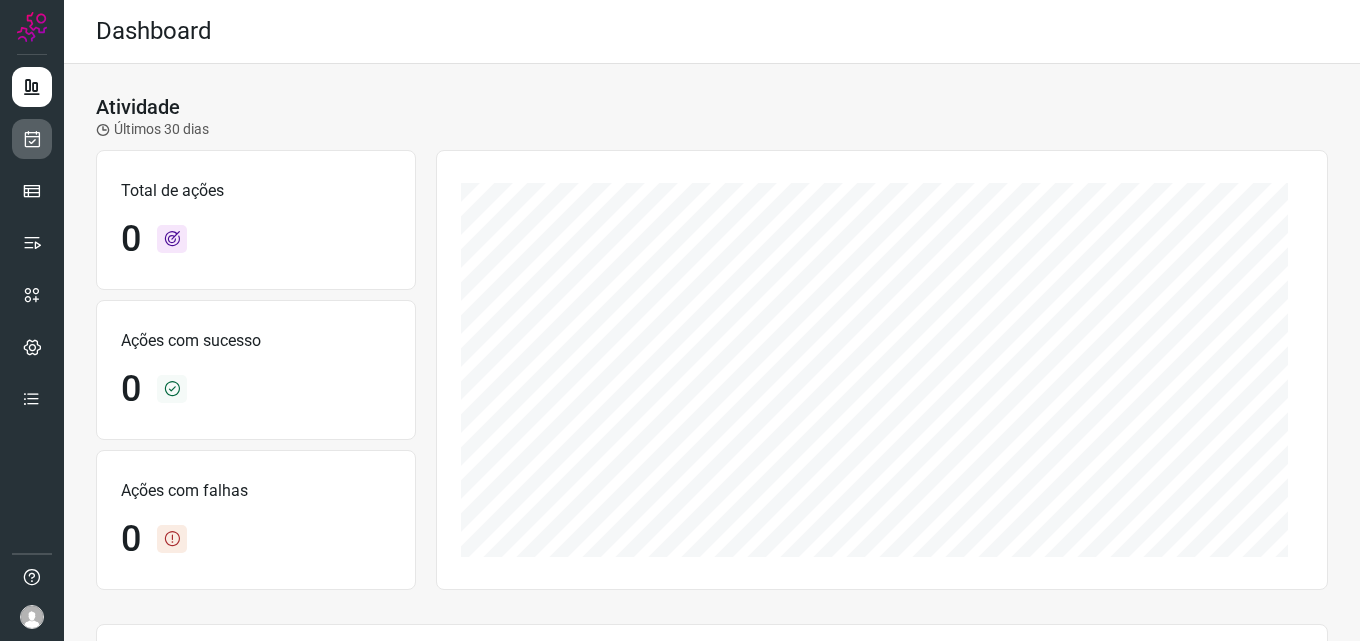 scroll, scrollTop: 0, scrollLeft: 0, axis: both 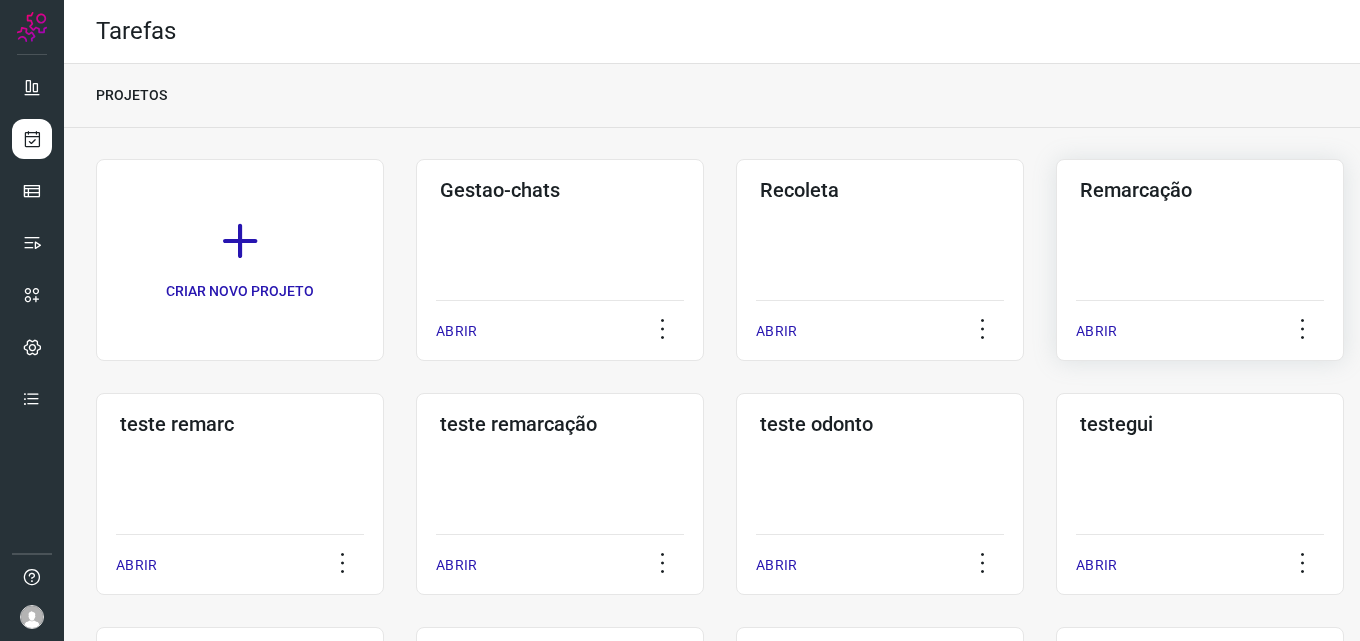 click on "Remarcação  ABRIR" 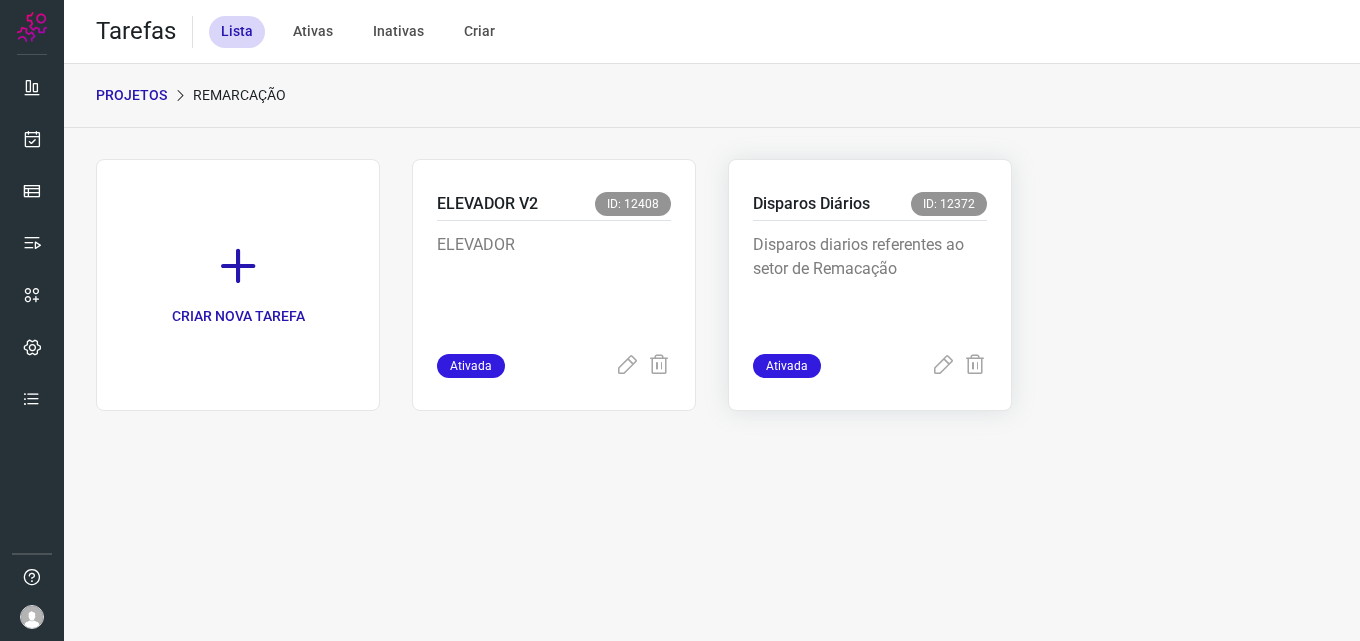 click on "Disparos diarios referentes ao setor de Remacação" at bounding box center (870, 283) 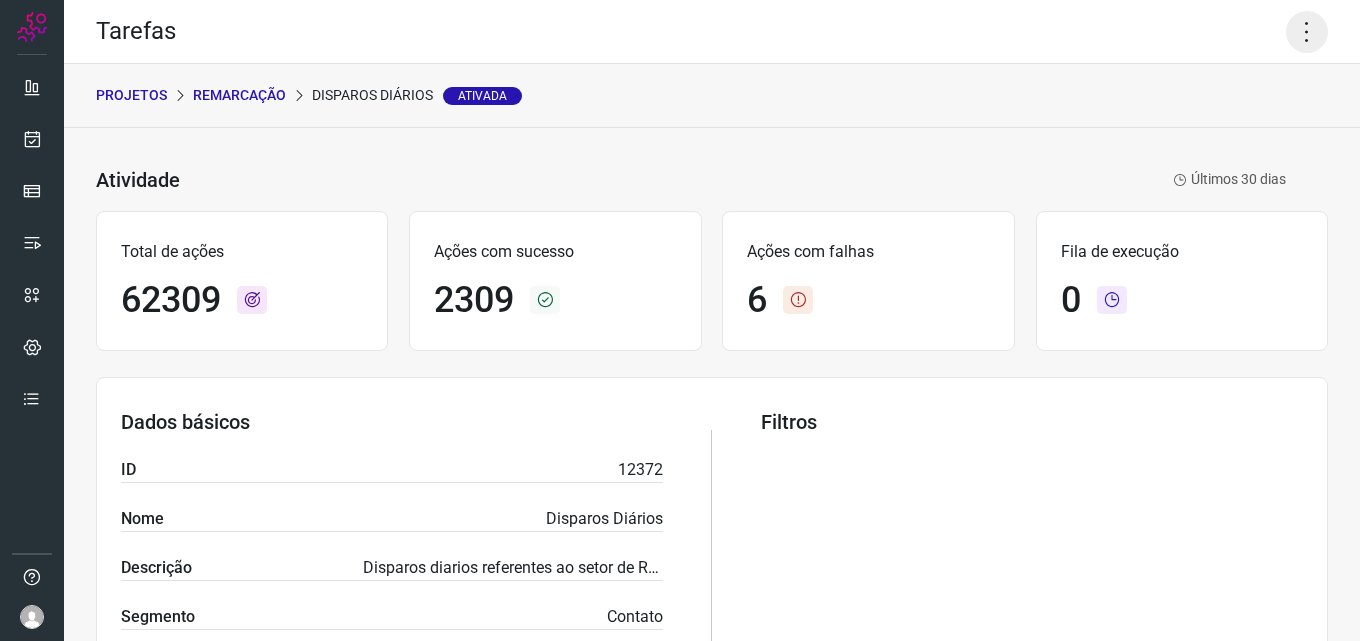 click 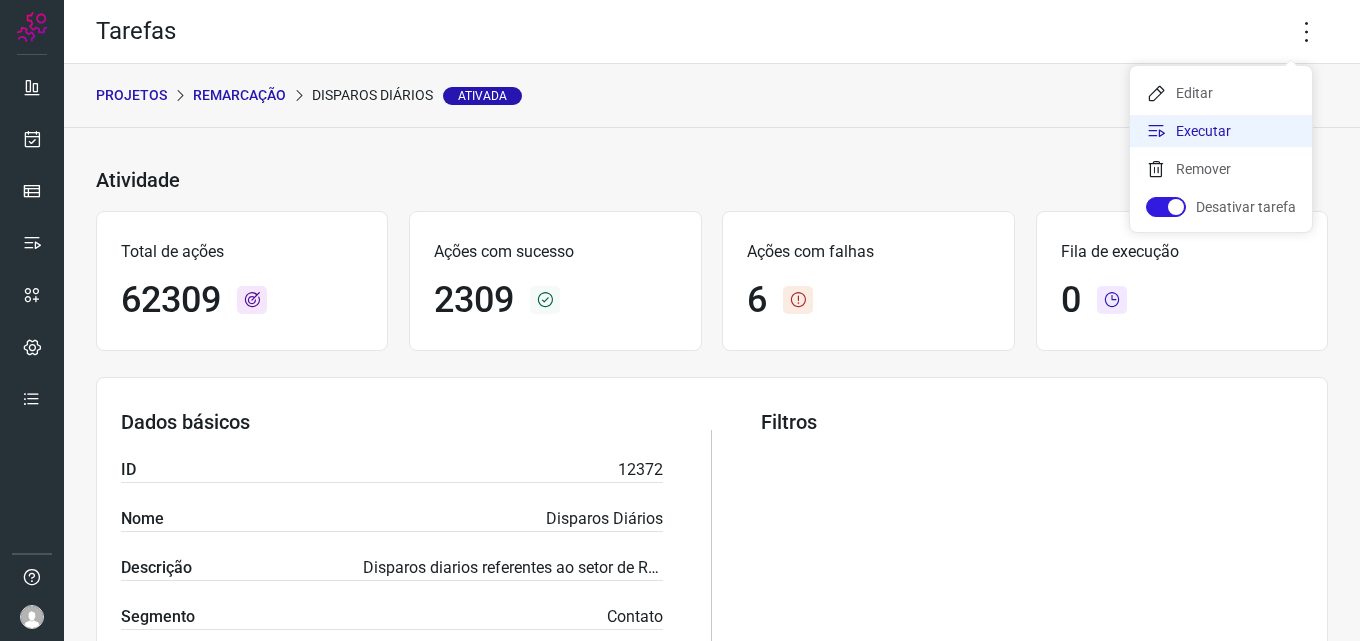 click on "Executar" 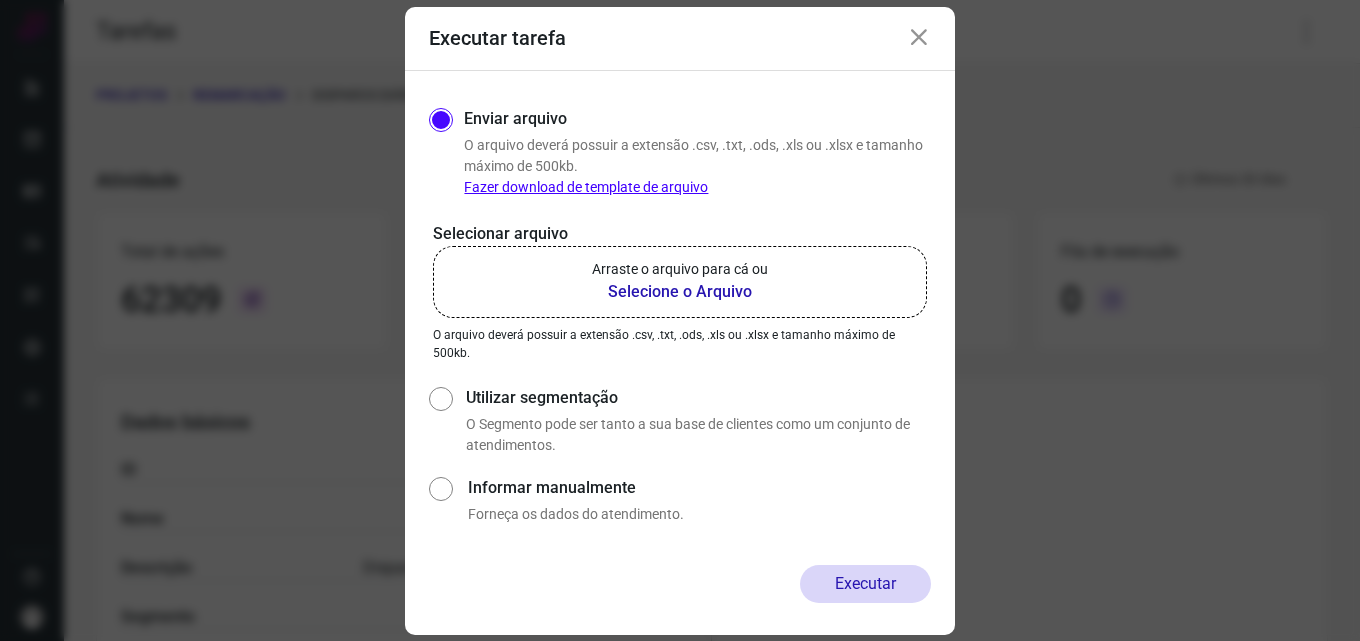 click on "Selecione o Arquivo" at bounding box center (680, 292) 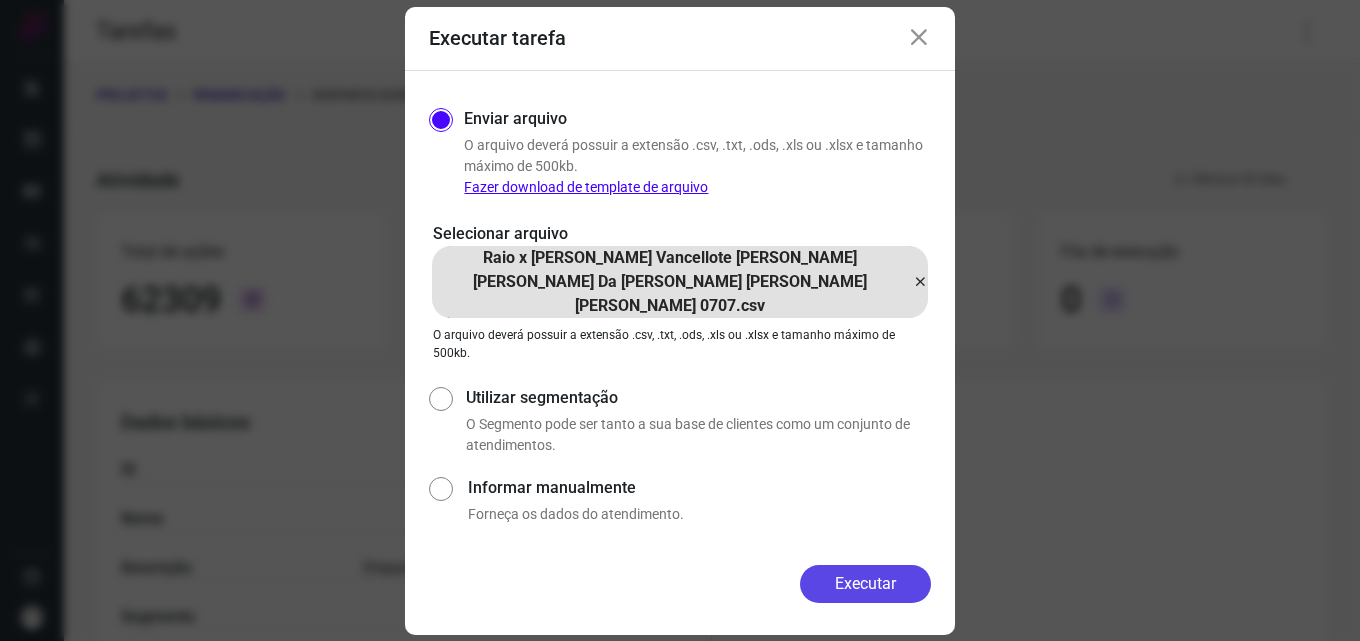 click on "Executar" at bounding box center (865, 584) 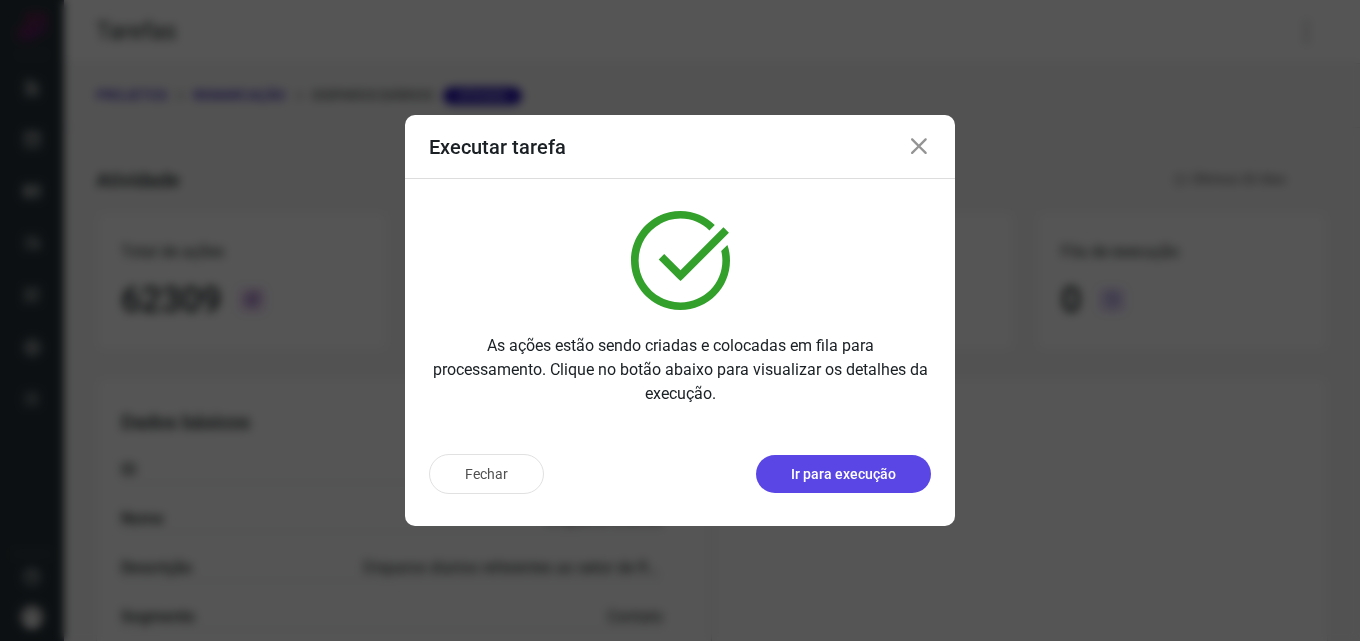 click on "Ir para execução" at bounding box center (843, 474) 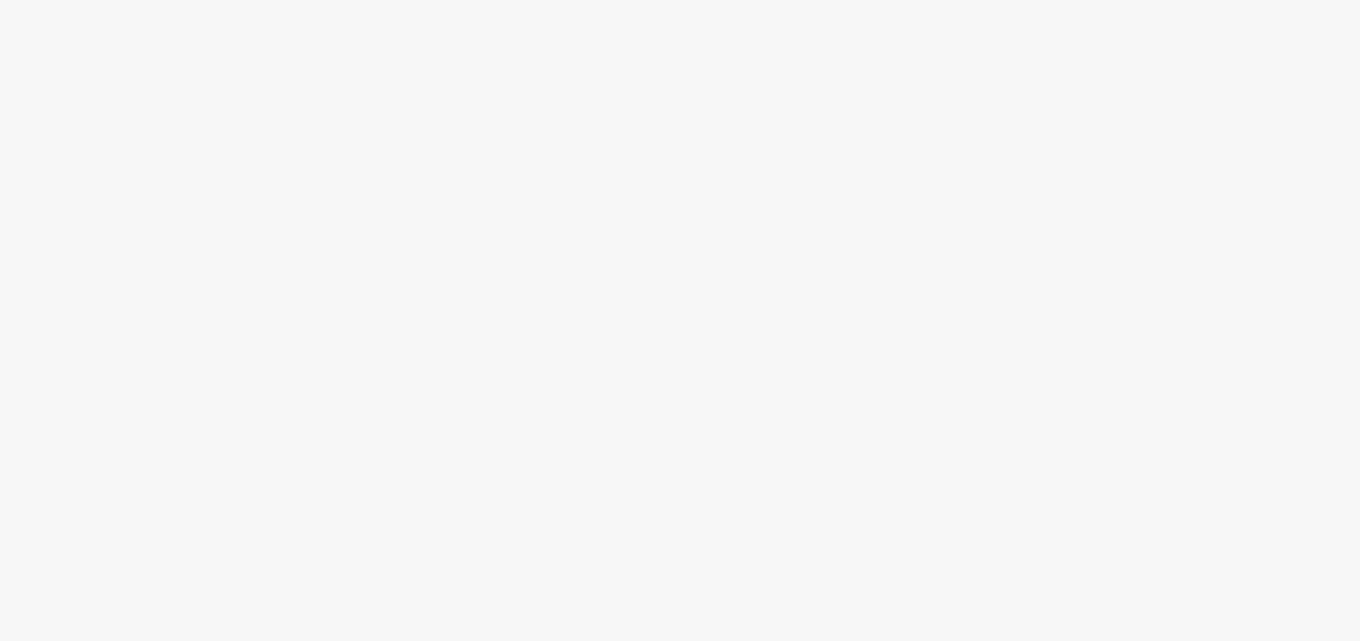 scroll, scrollTop: 0, scrollLeft: 0, axis: both 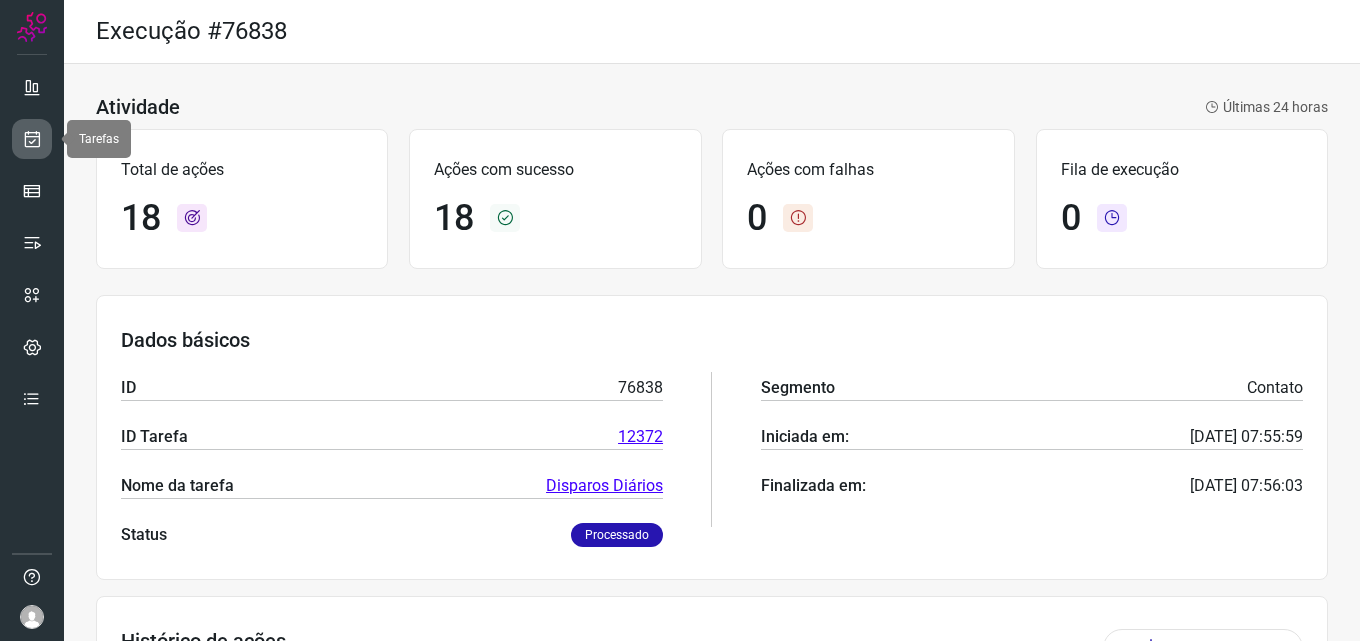 click at bounding box center [32, 139] 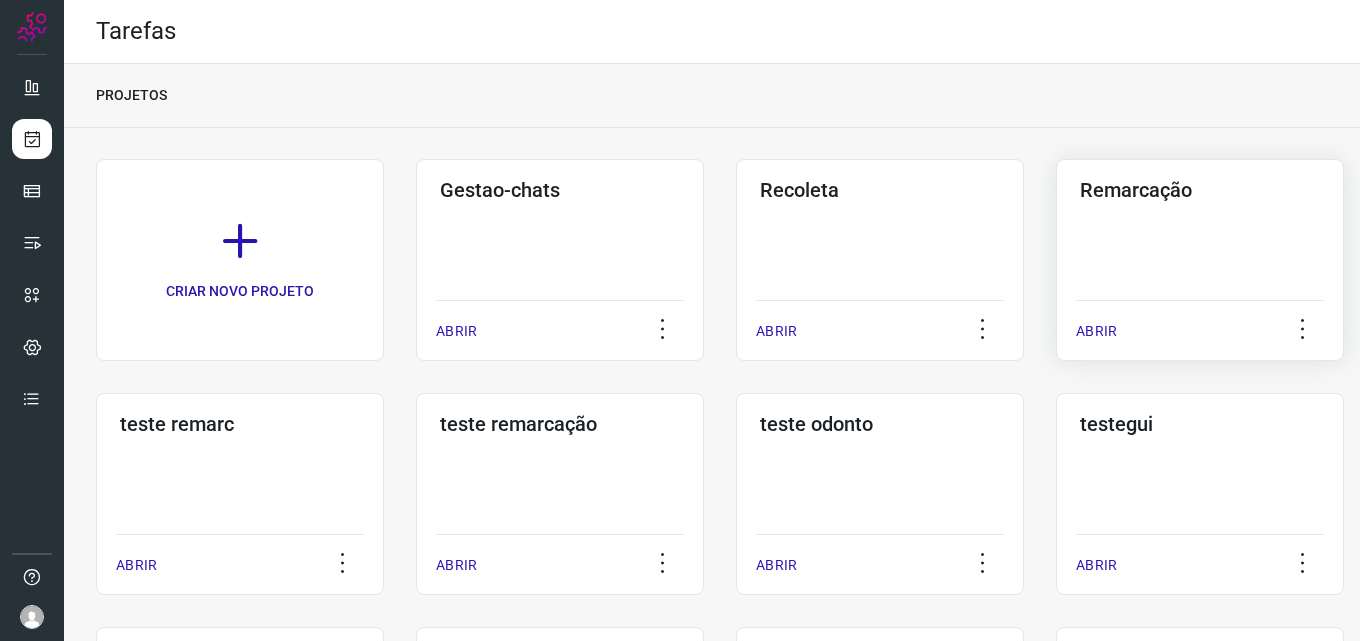 click on "Remarcação  ABRIR" 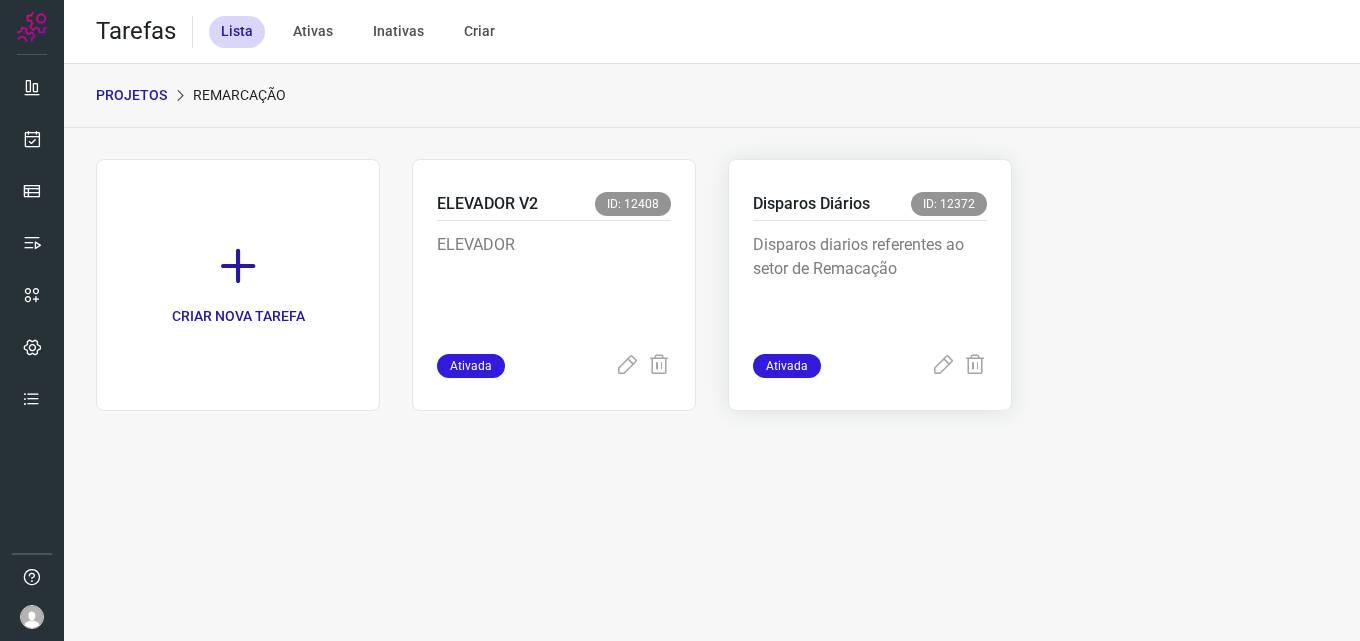 click on "Disparos diarios referentes ao setor de Remacação" at bounding box center (870, 283) 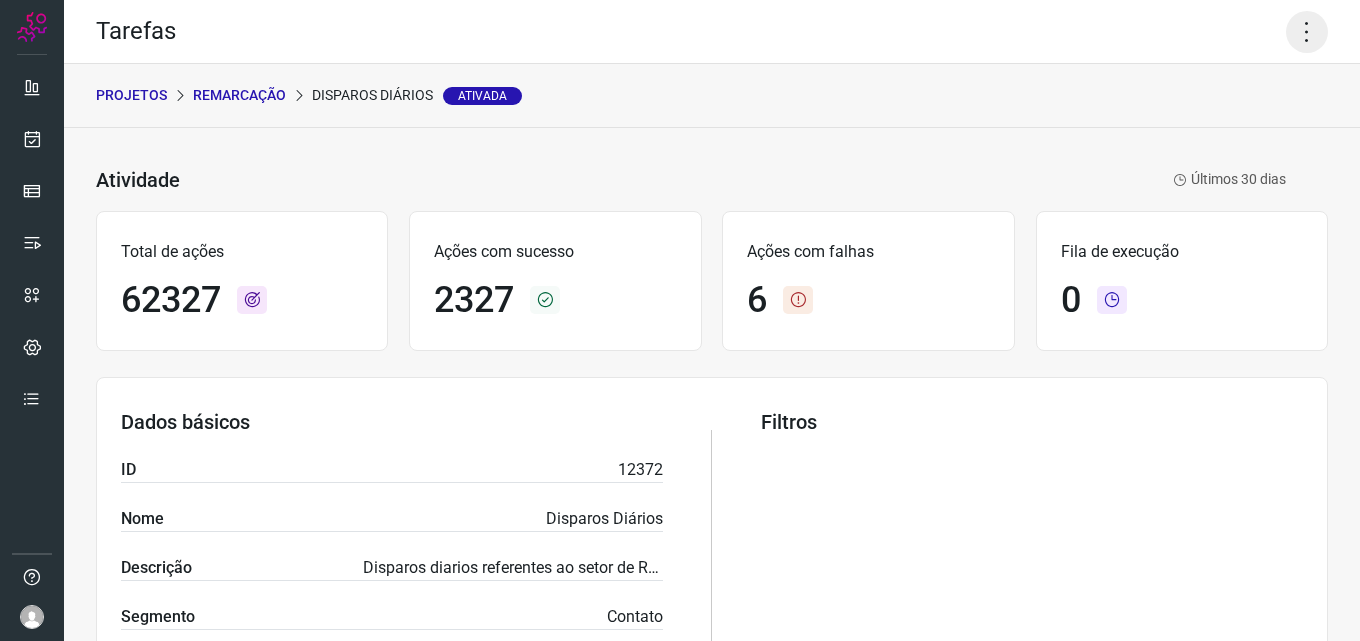 click 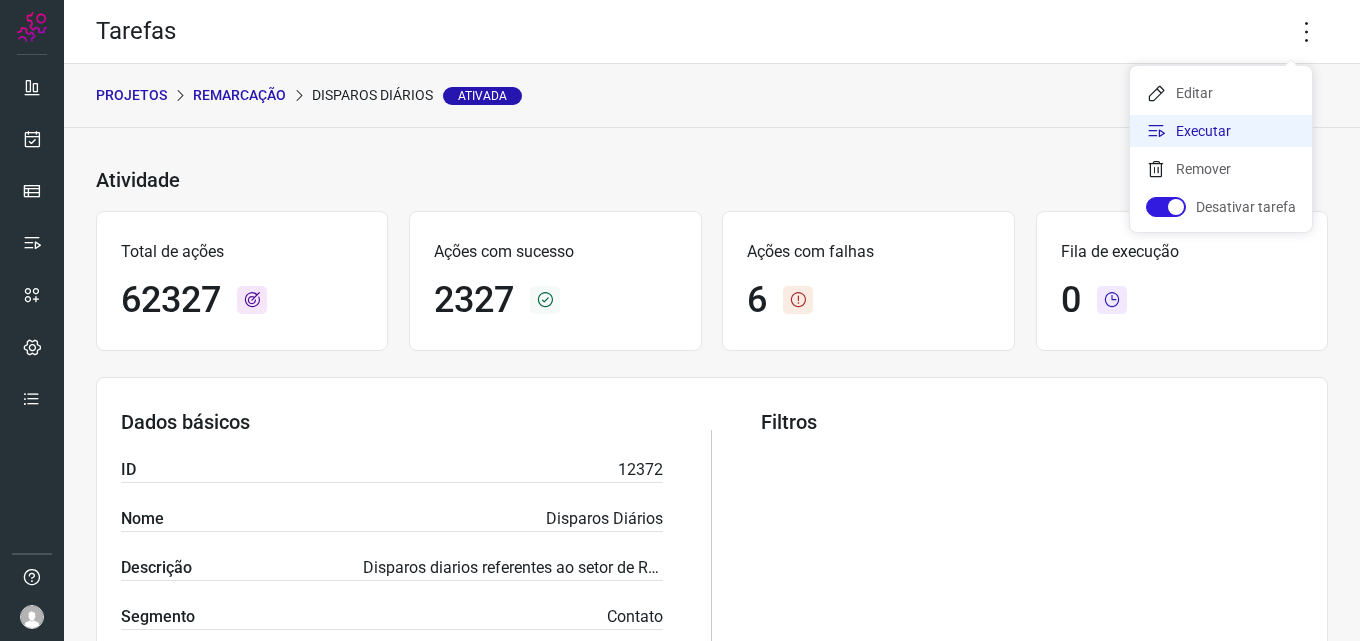 click on "Executar" 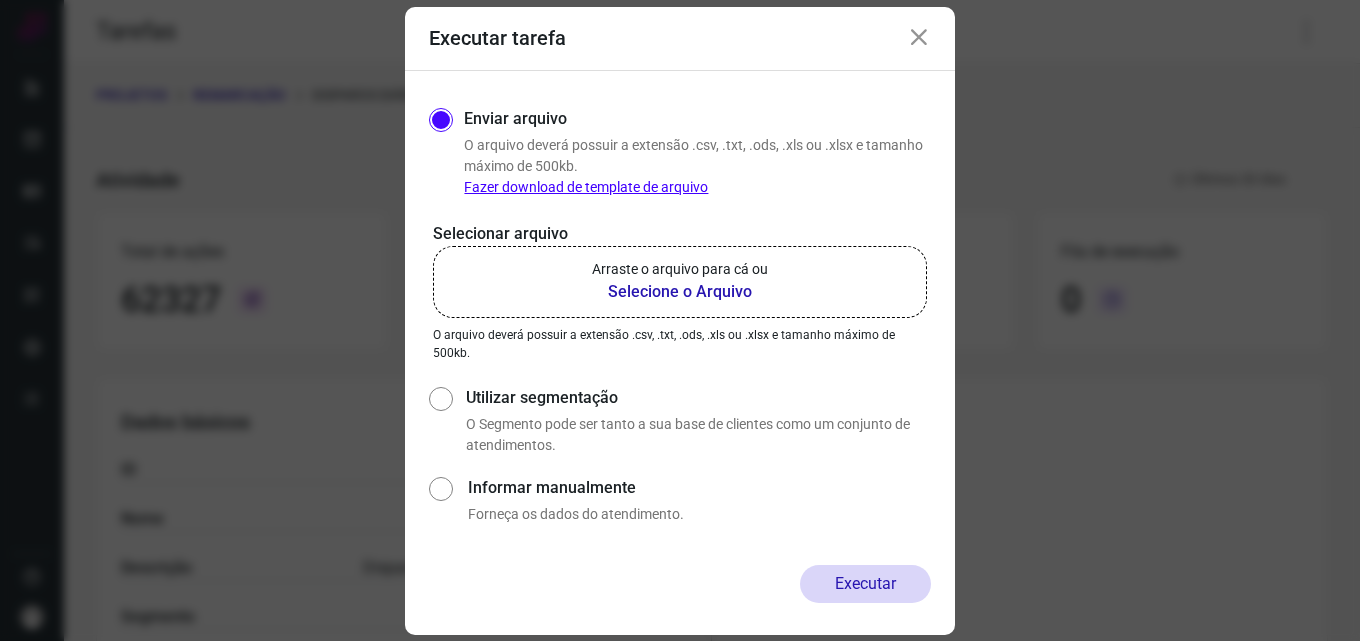 click on "Selecione o Arquivo" at bounding box center (680, 292) 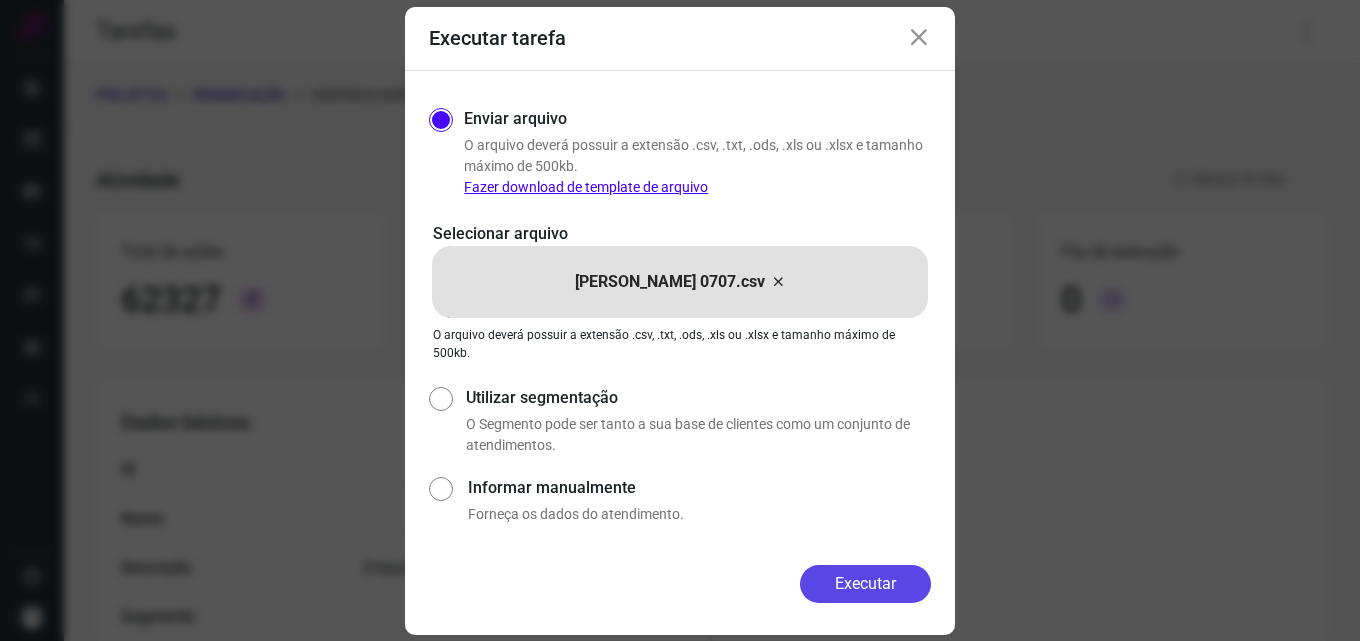 click on "Executar" at bounding box center (865, 584) 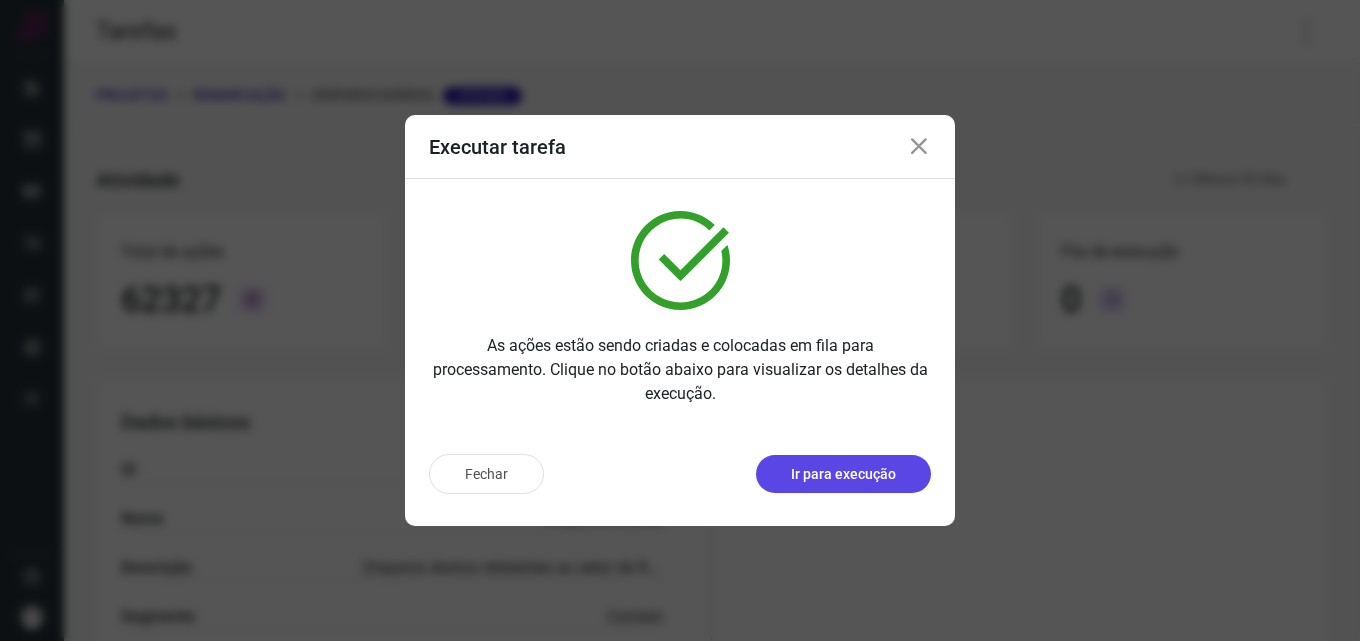 click on "Ir para execução" at bounding box center (843, 474) 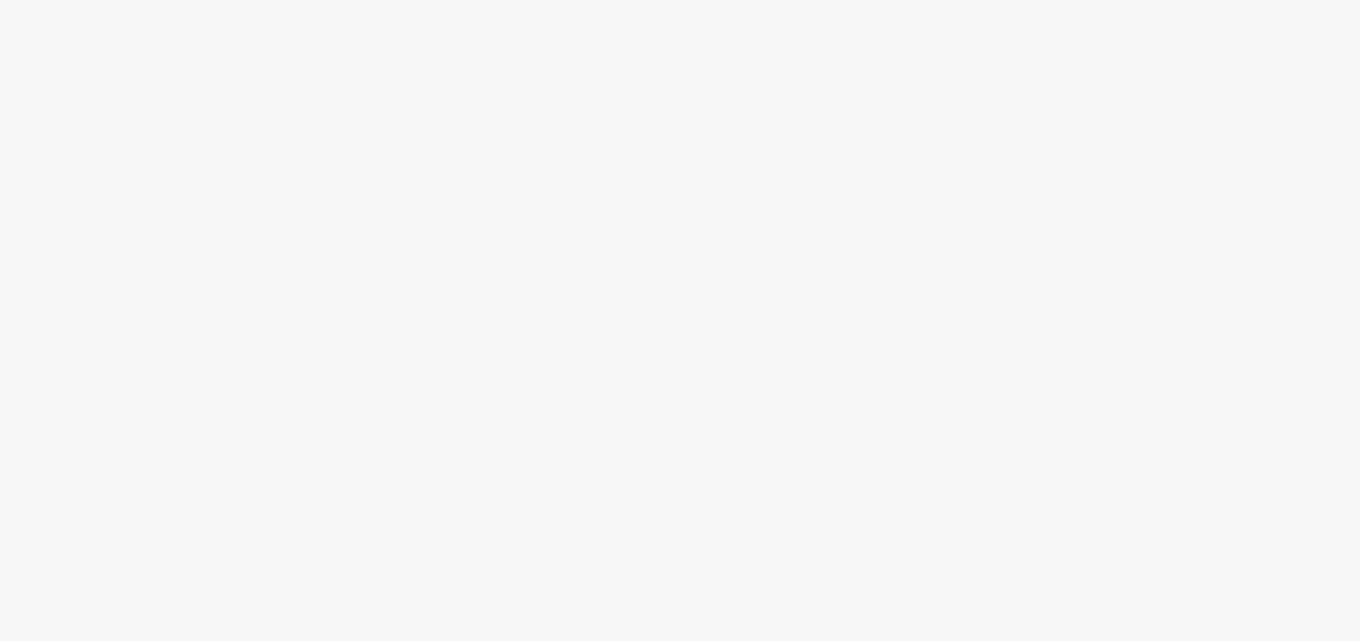scroll, scrollTop: 0, scrollLeft: 0, axis: both 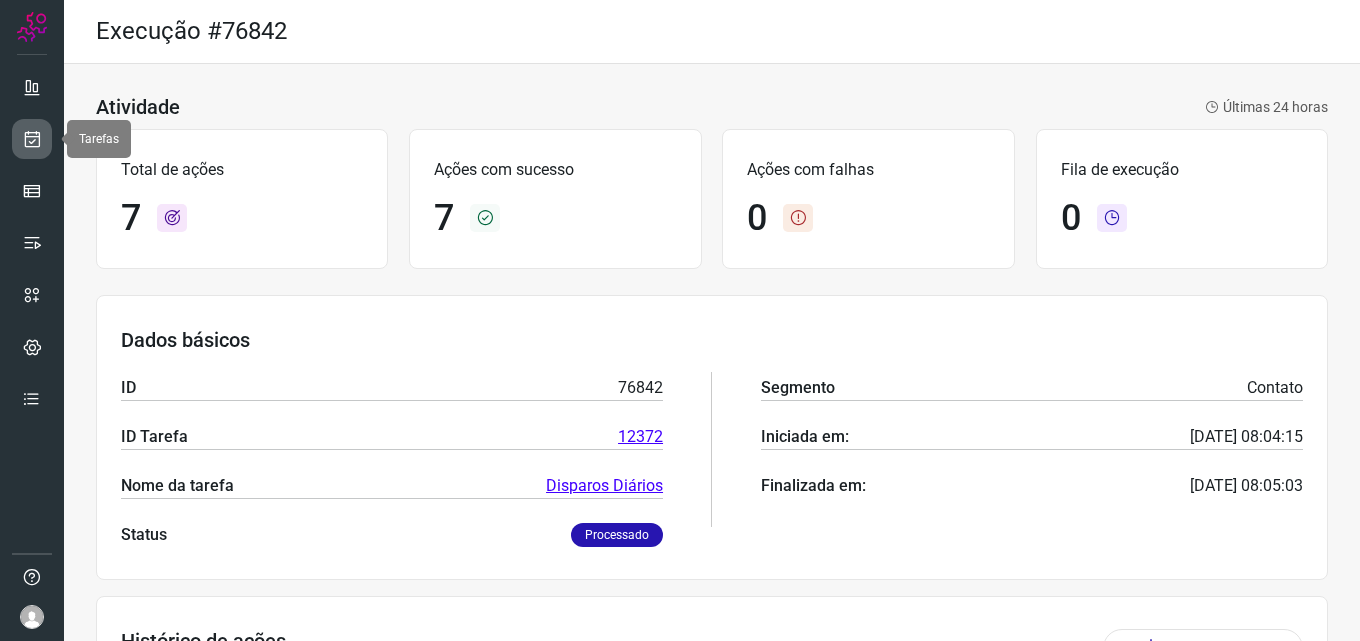 click at bounding box center [32, 139] 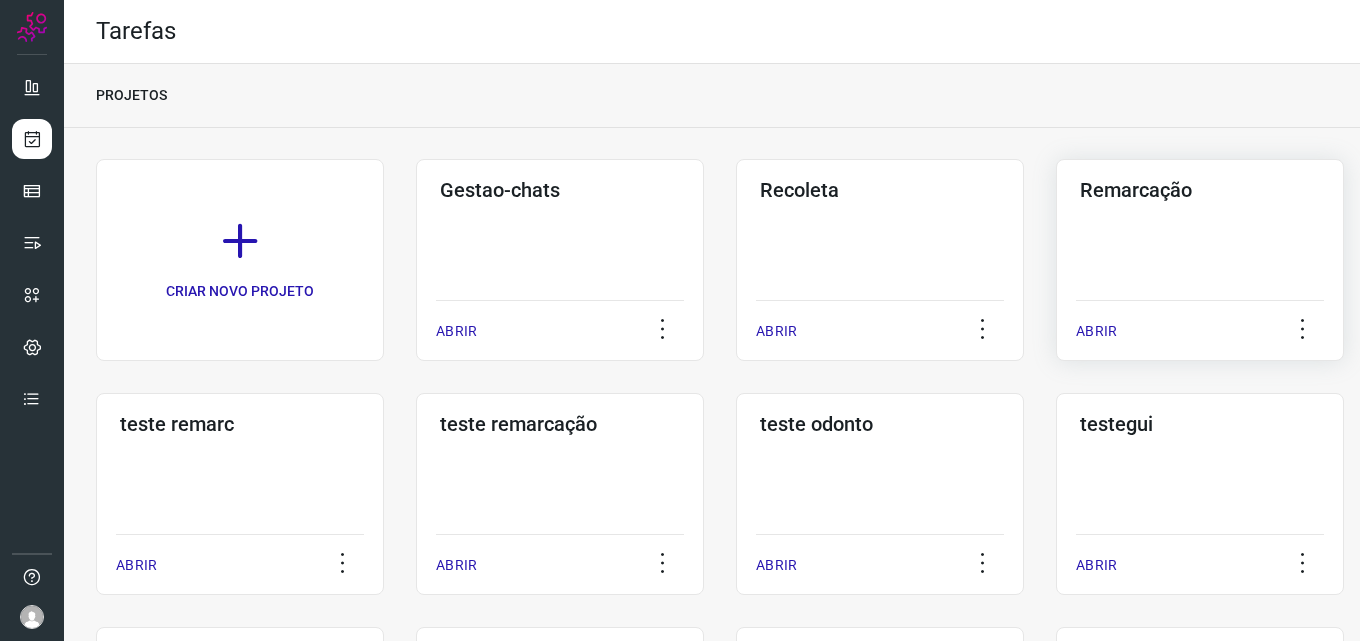 click on "Remarcação" at bounding box center [1200, 190] 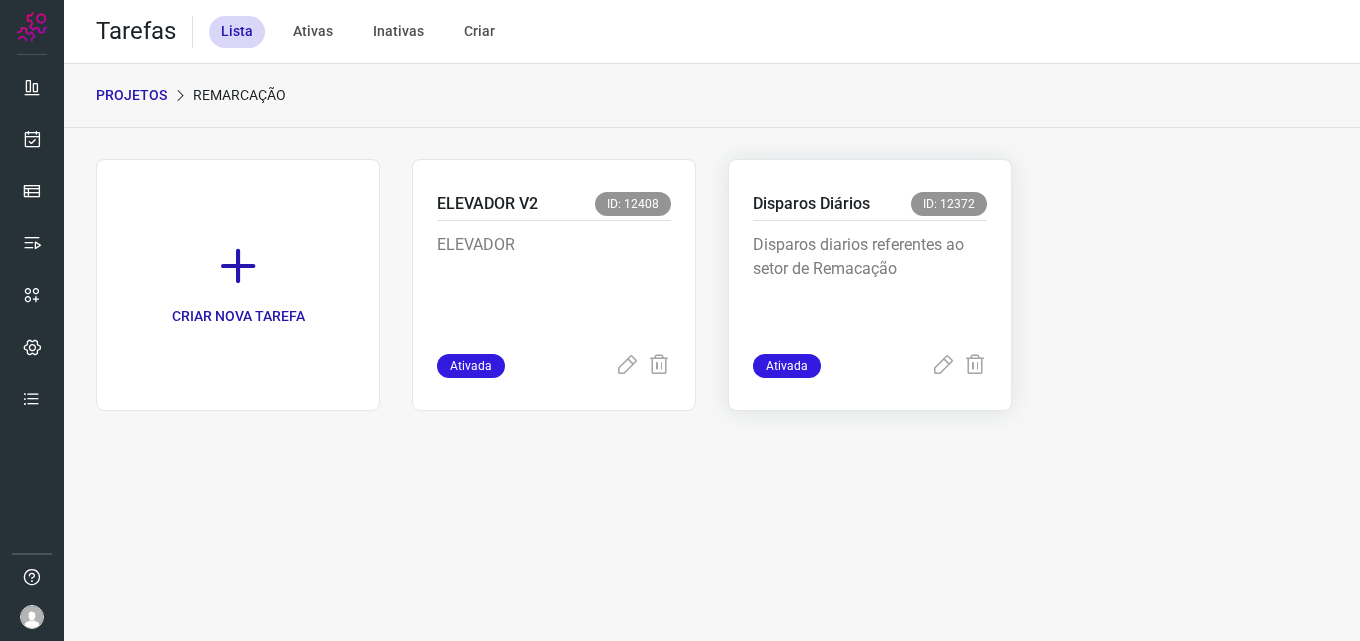 click on "Disparos Diários" at bounding box center [811, 204] 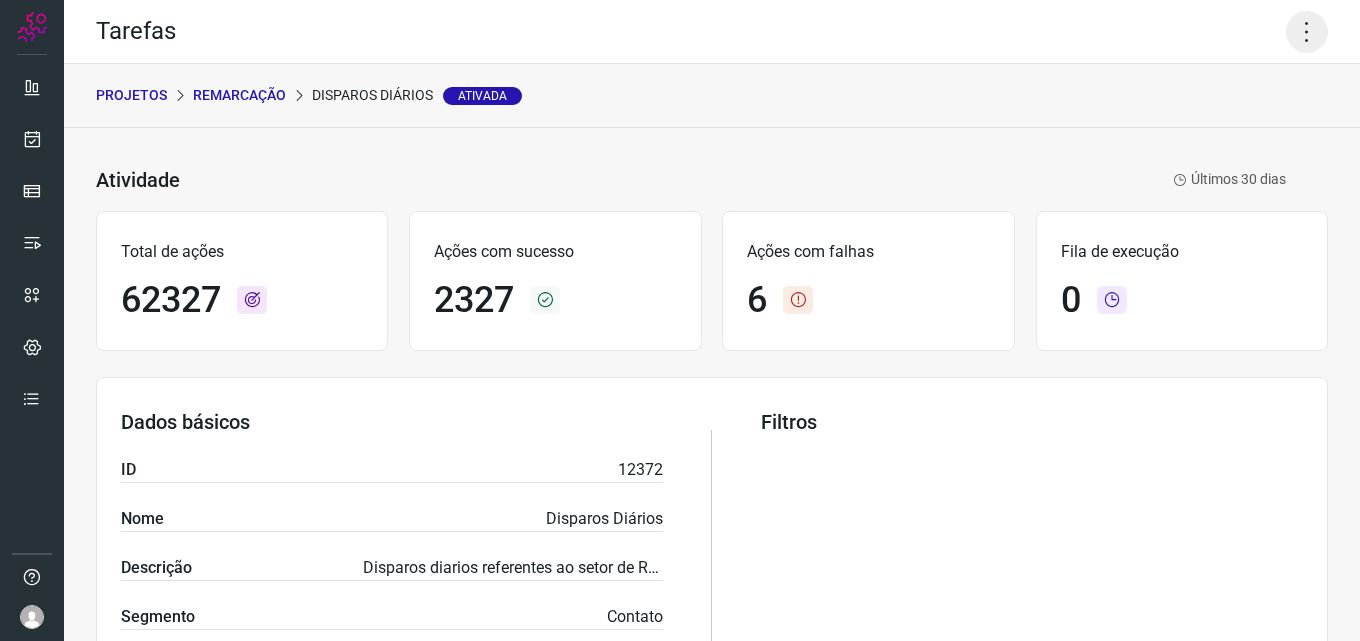 click 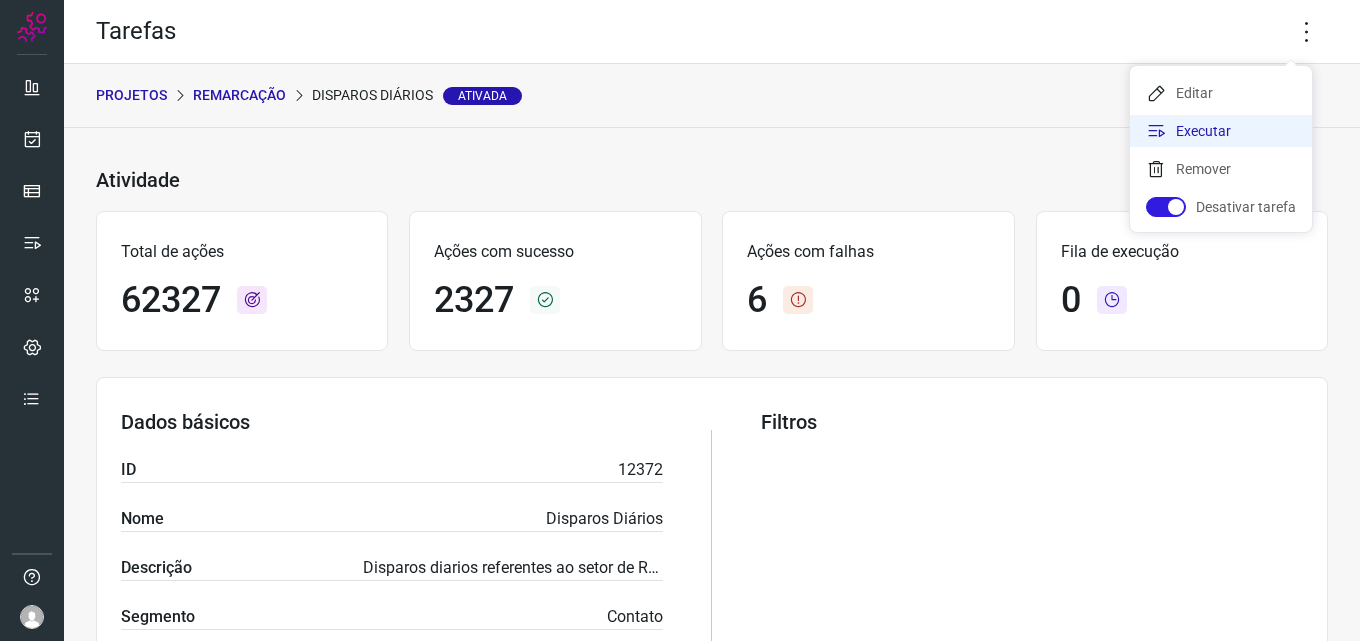 click on "Executar" 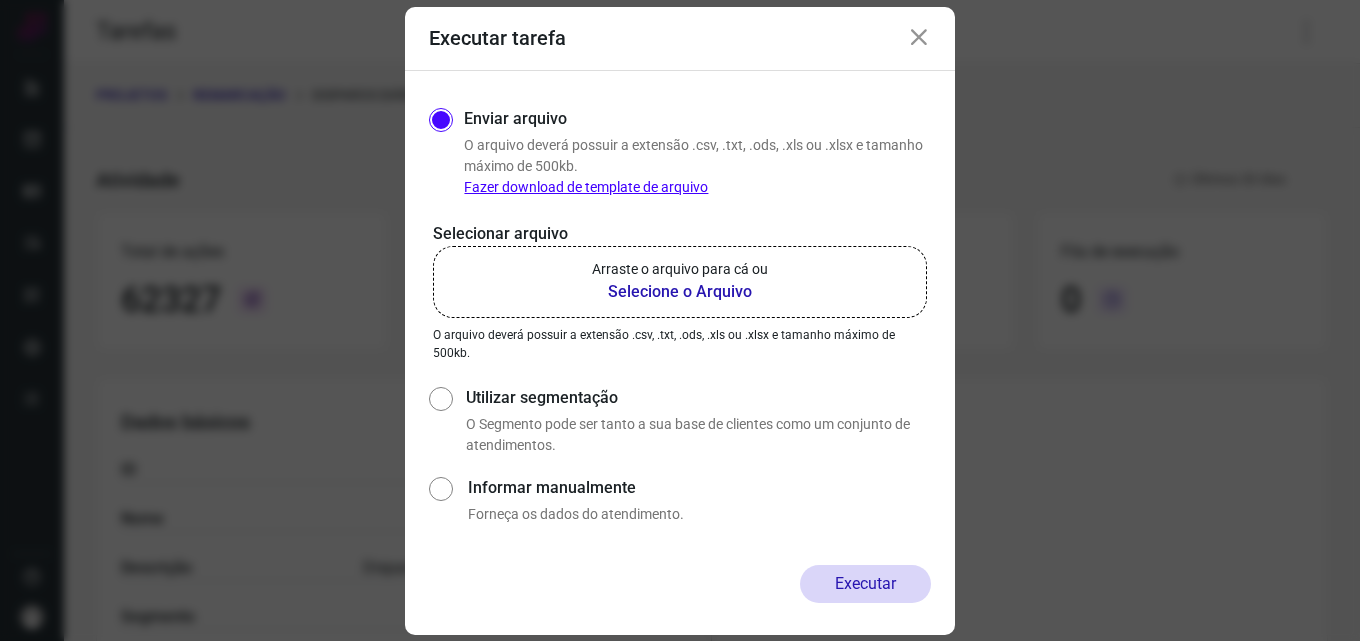 click on "Selecione o Arquivo" at bounding box center (680, 292) 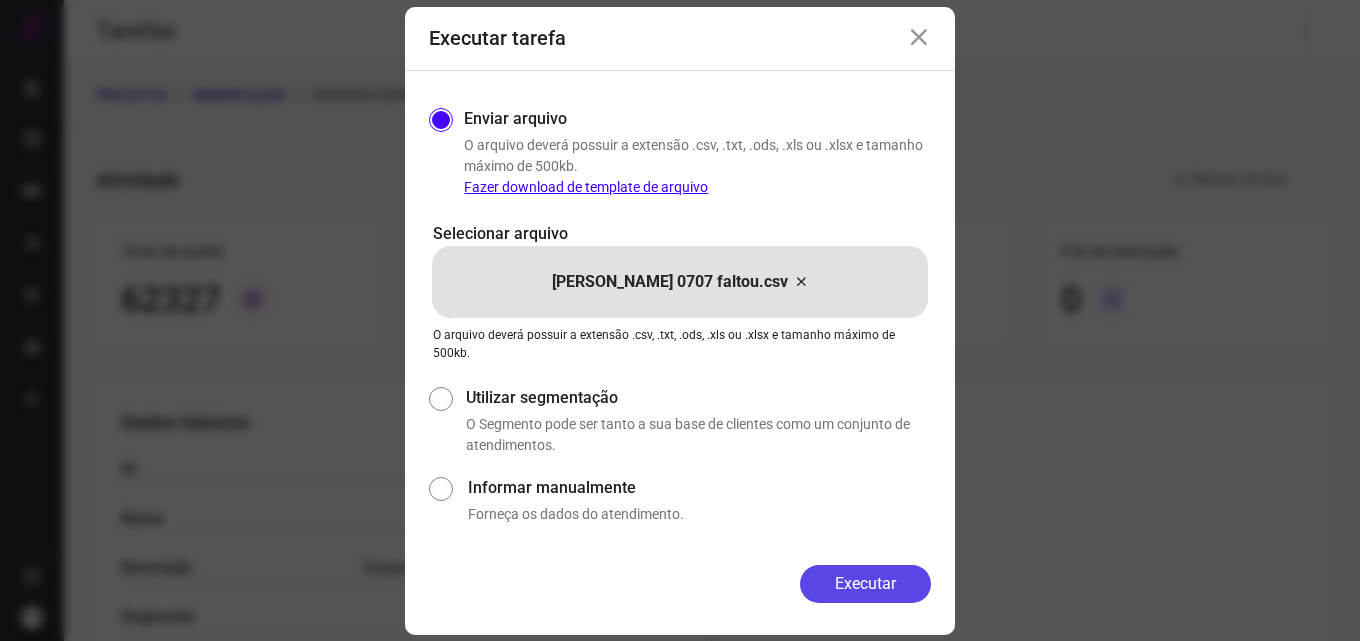 click on "Executar" at bounding box center [865, 584] 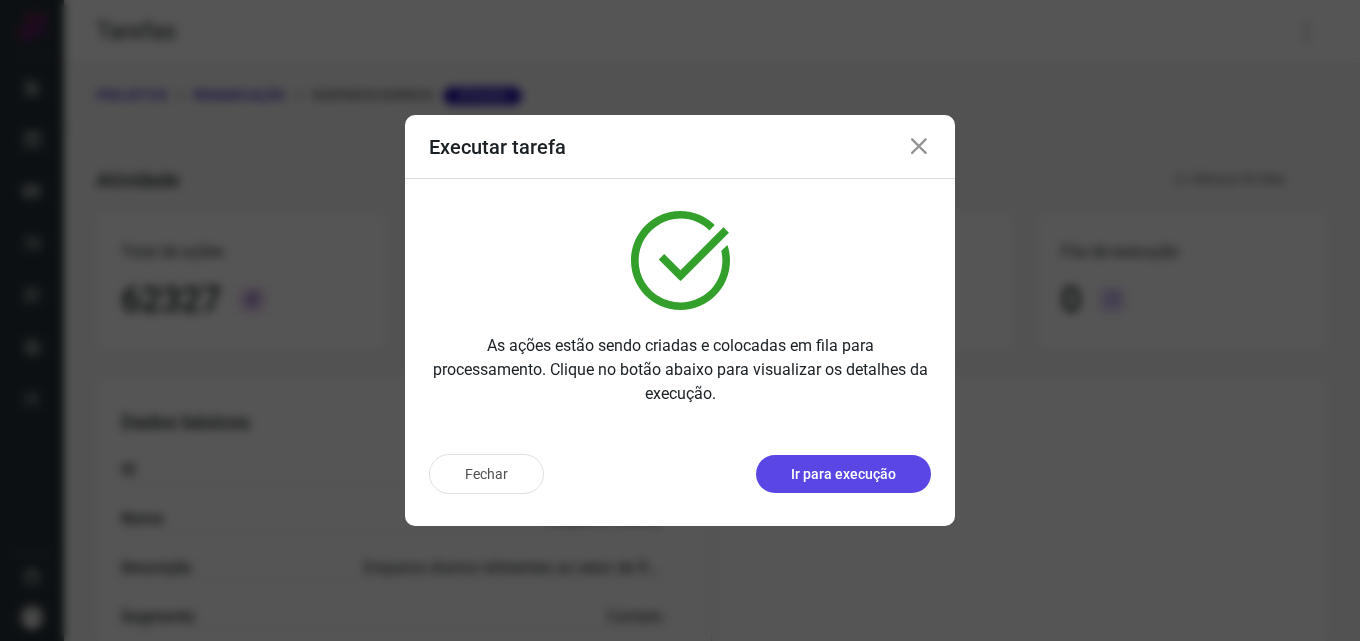 click on "Ir para execução" at bounding box center [843, 474] 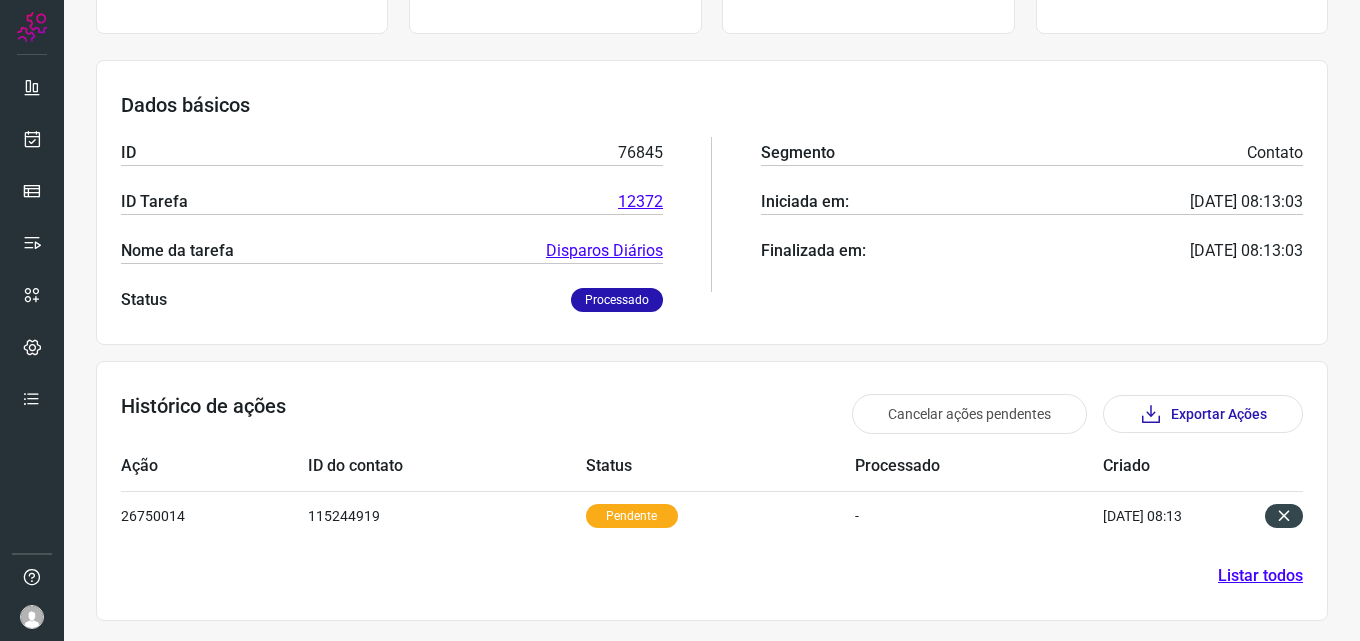 scroll, scrollTop: 0, scrollLeft: 0, axis: both 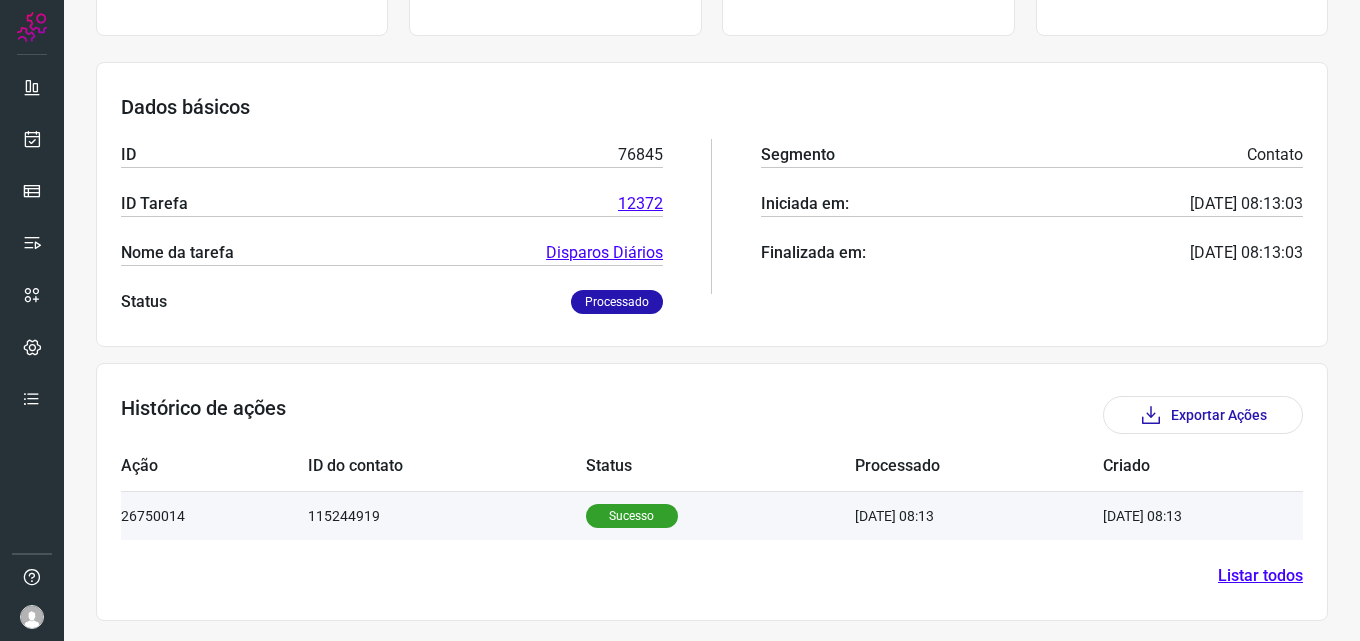 click on "Sucesso" at bounding box center (632, 516) 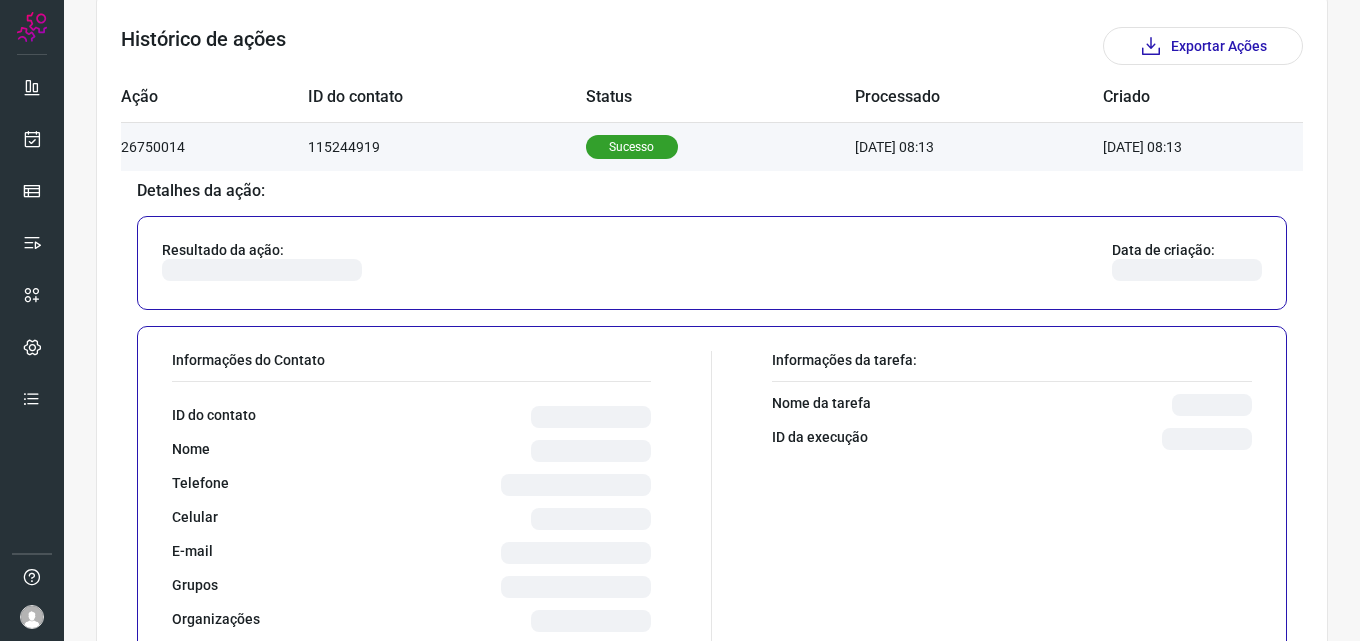 scroll, scrollTop: 718, scrollLeft: 0, axis: vertical 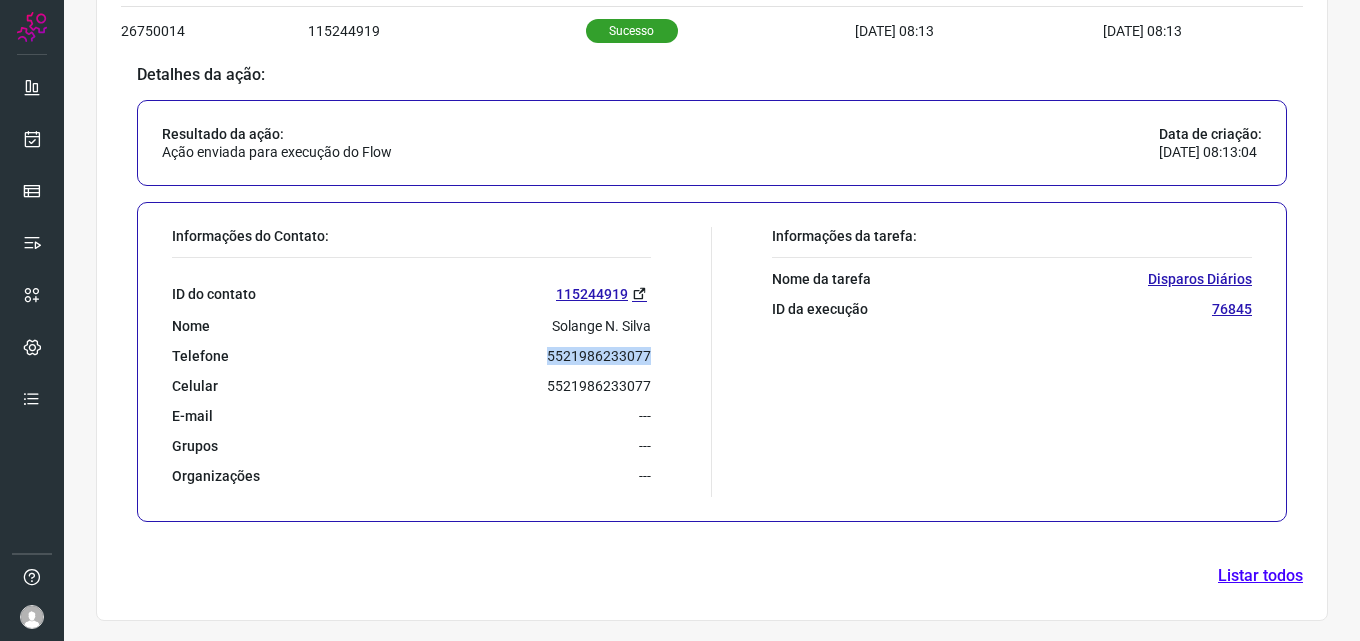 drag, startPoint x: 546, startPoint y: 355, endPoint x: 659, endPoint y: 354, distance: 113.004425 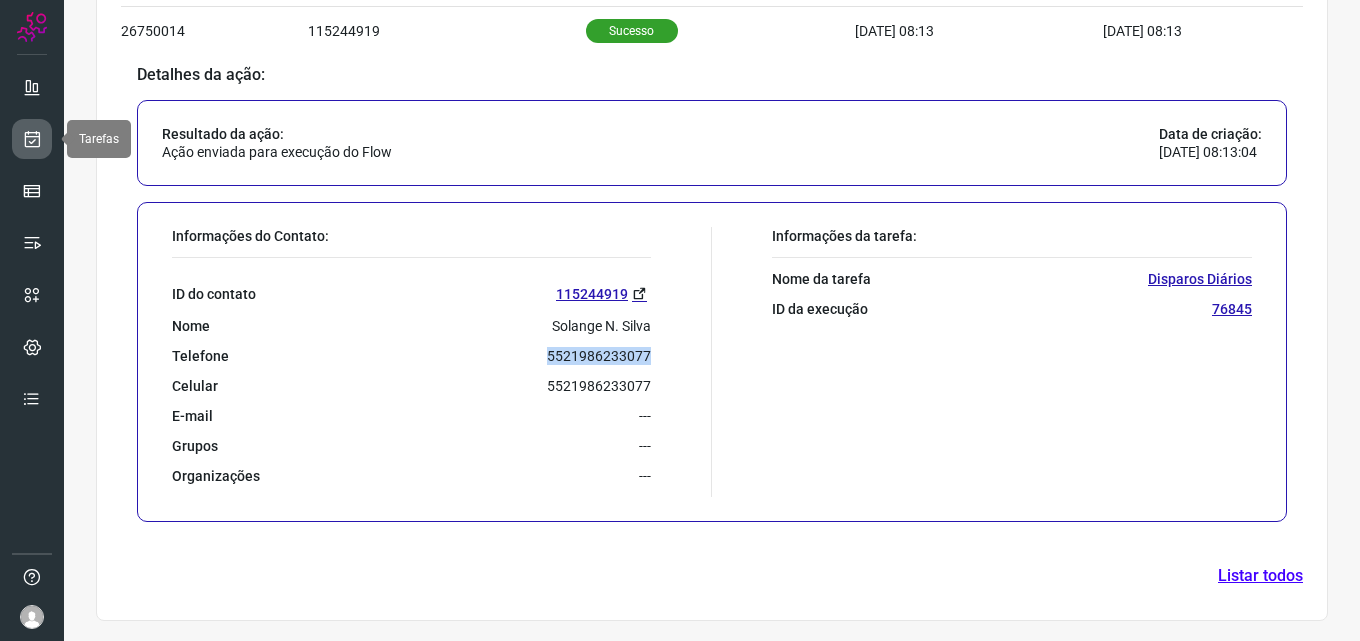 click at bounding box center (32, 139) 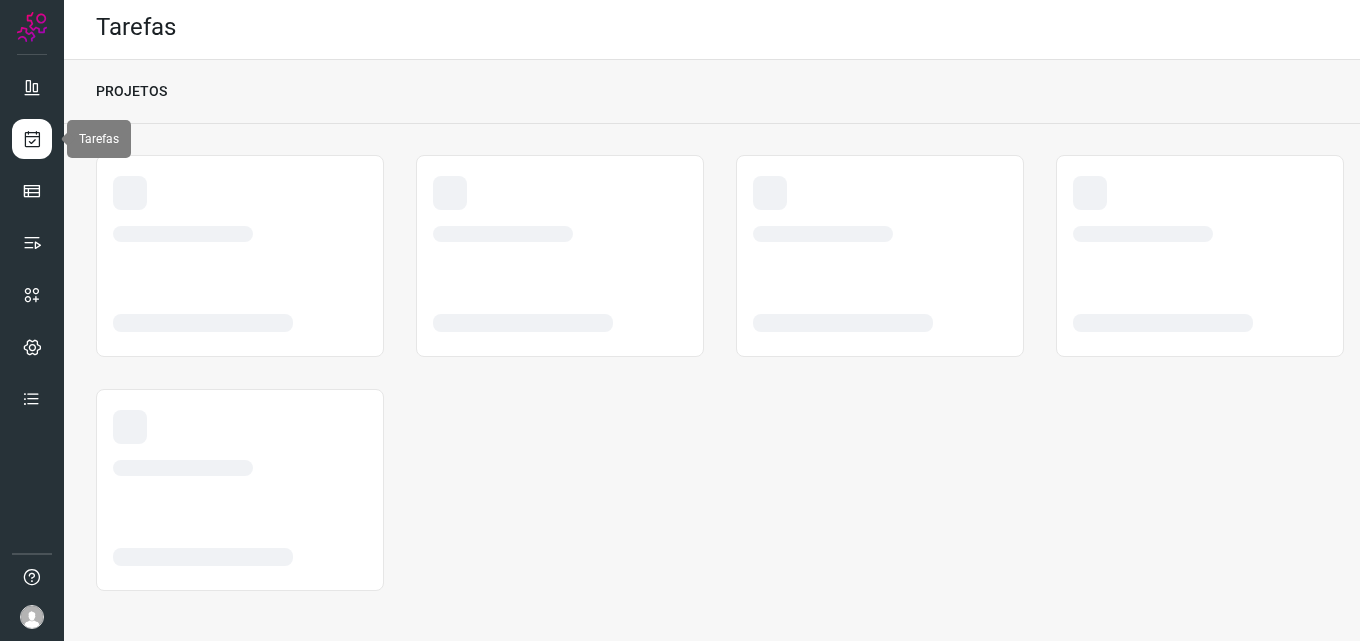 scroll, scrollTop: 4, scrollLeft: 0, axis: vertical 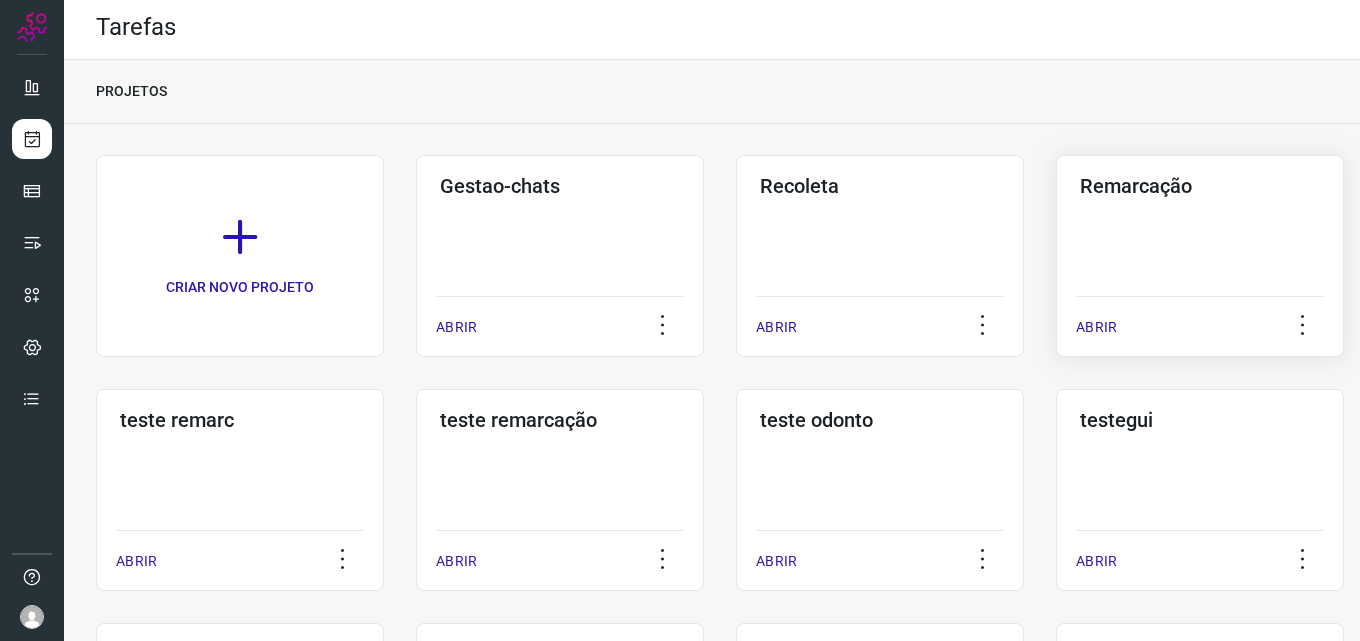 click on "Remarcação  ABRIR" 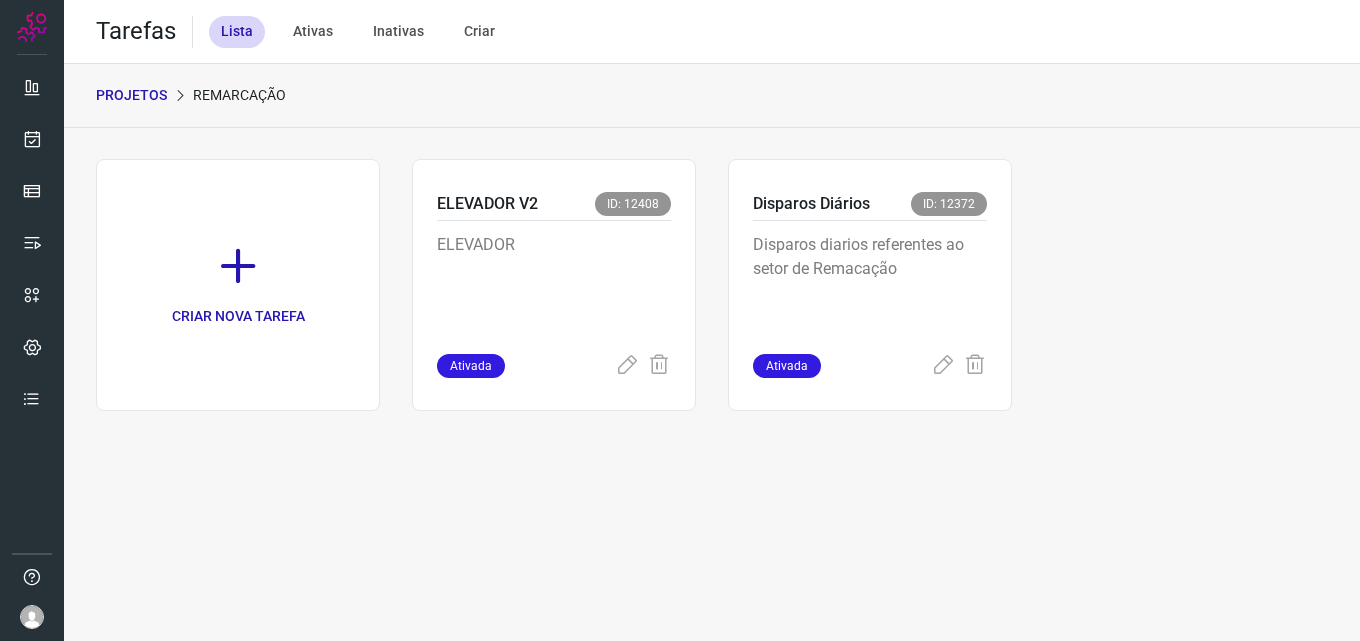 scroll, scrollTop: 0, scrollLeft: 0, axis: both 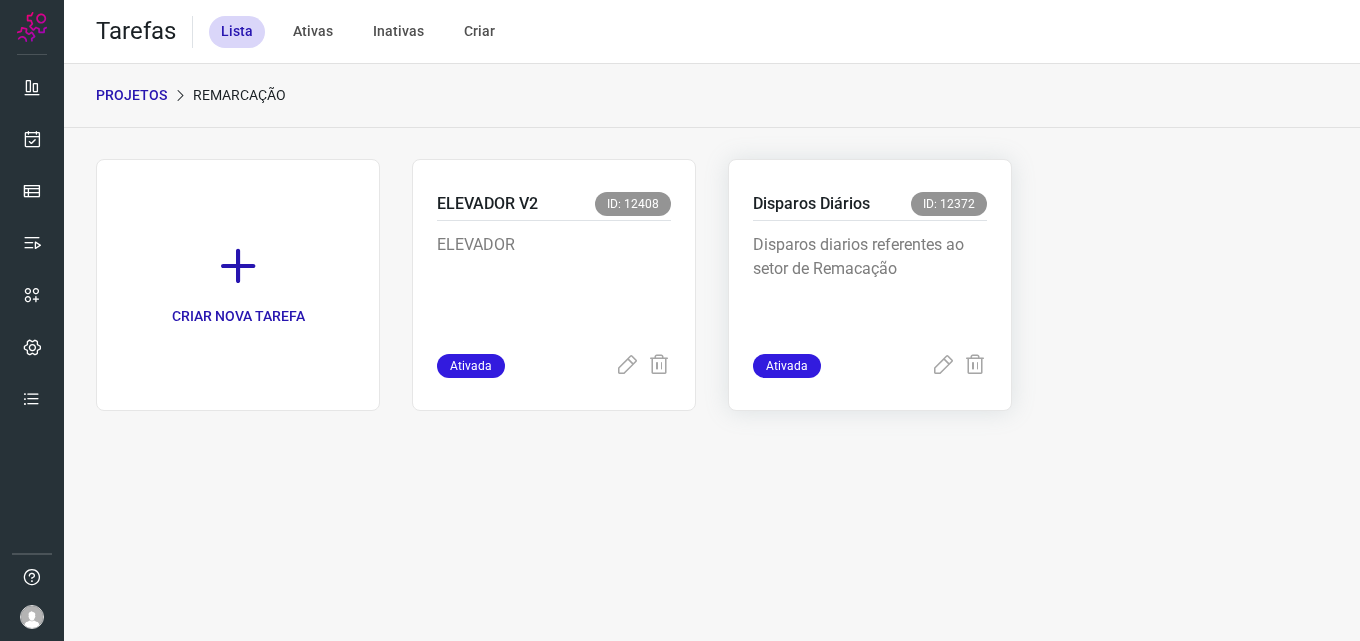 click on "Disparos diarios referentes ao setor de Remacação" at bounding box center (870, 283) 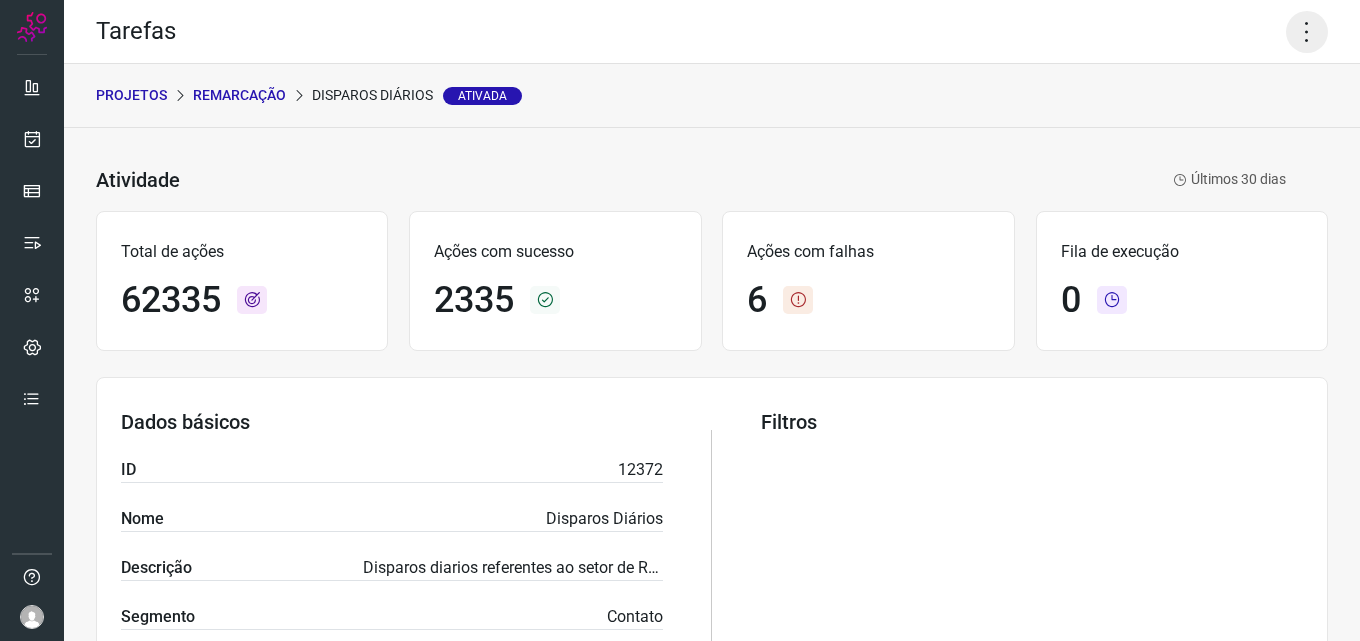 click 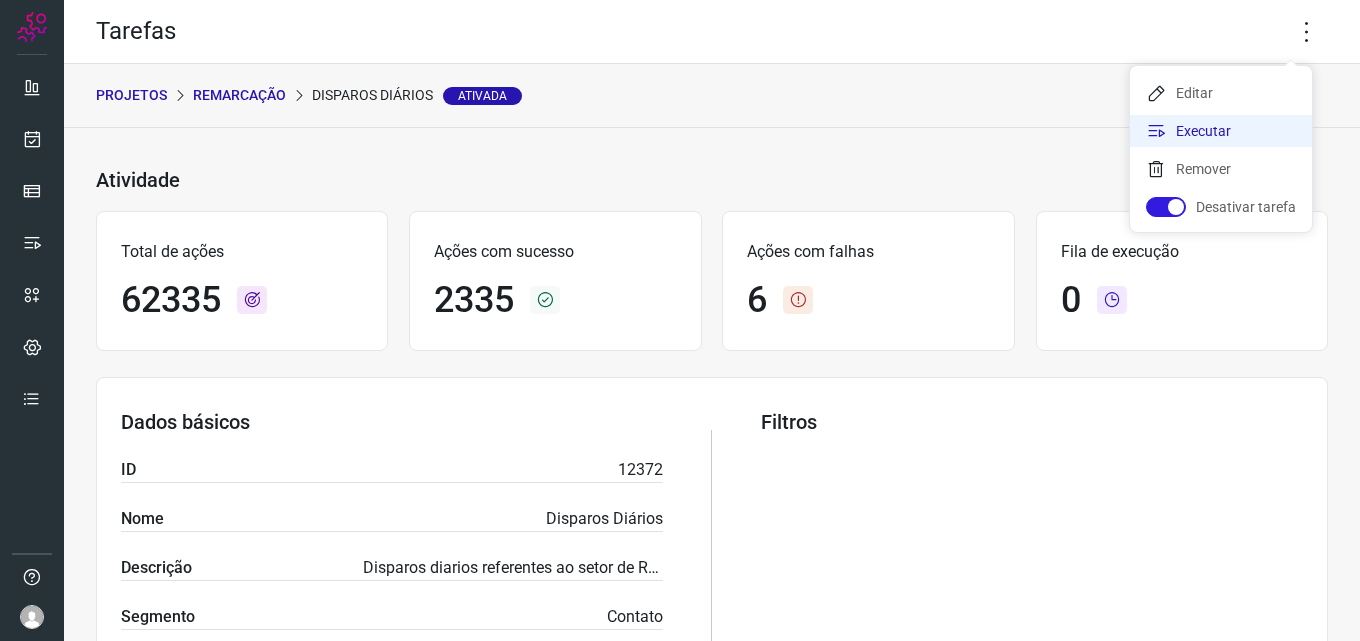 click on "Executar" 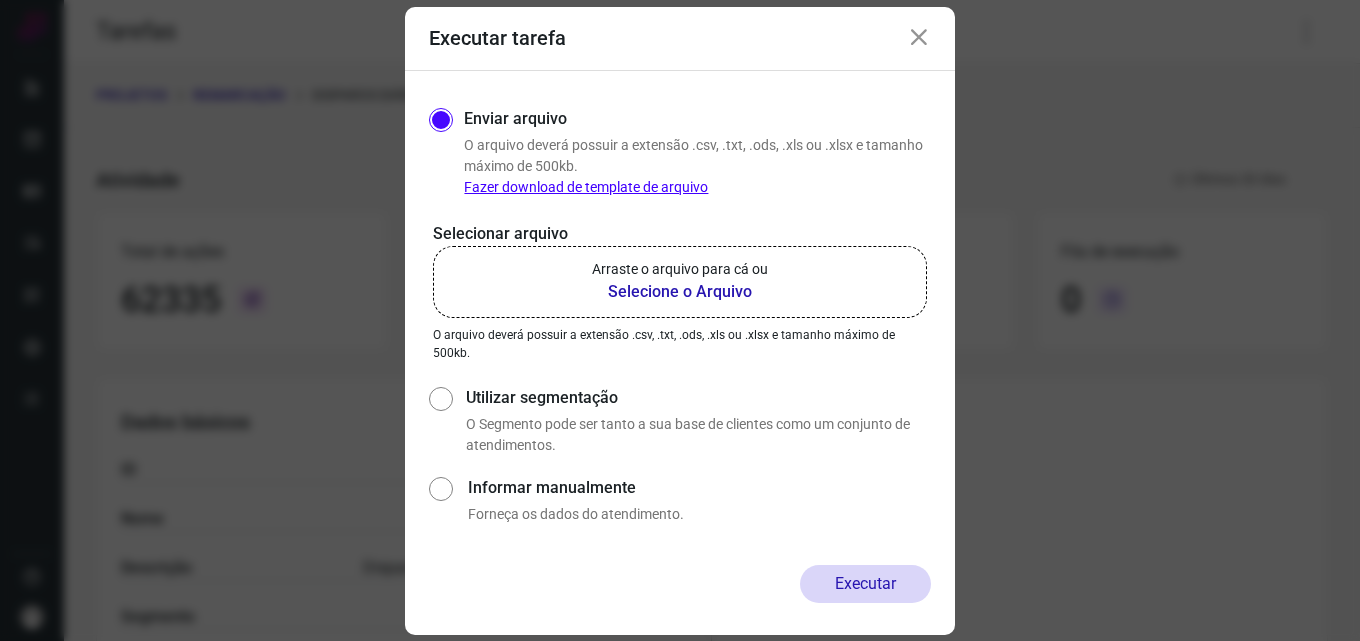 click on "Selecione o Arquivo" at bounding box center [680, 292] 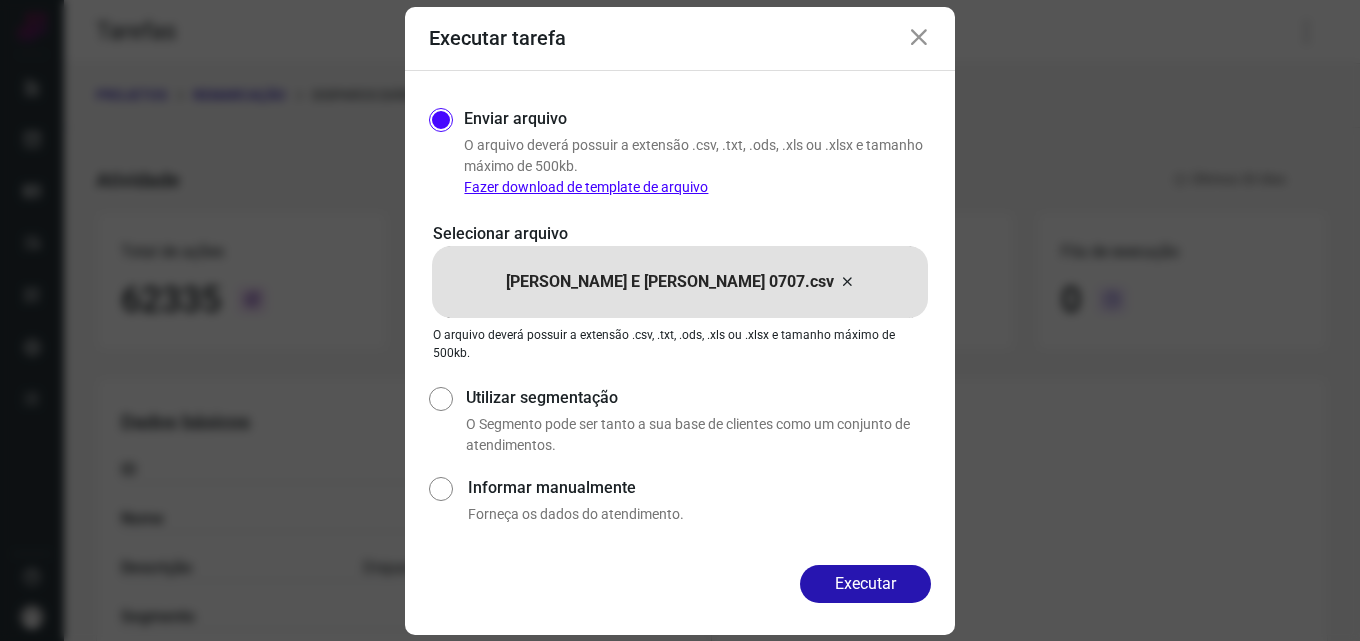 click on "Executar" at bounding box center (865, 584) 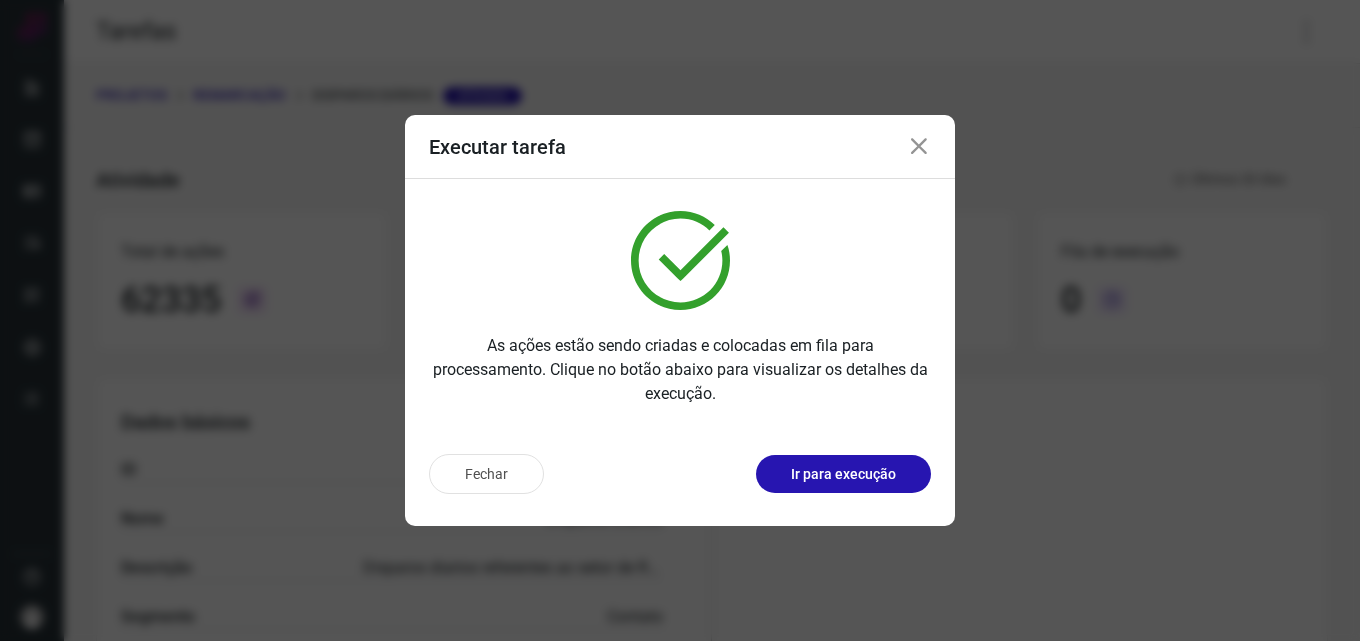 click on "Fechar  Ir para execução" at bounding box center (680, 482) 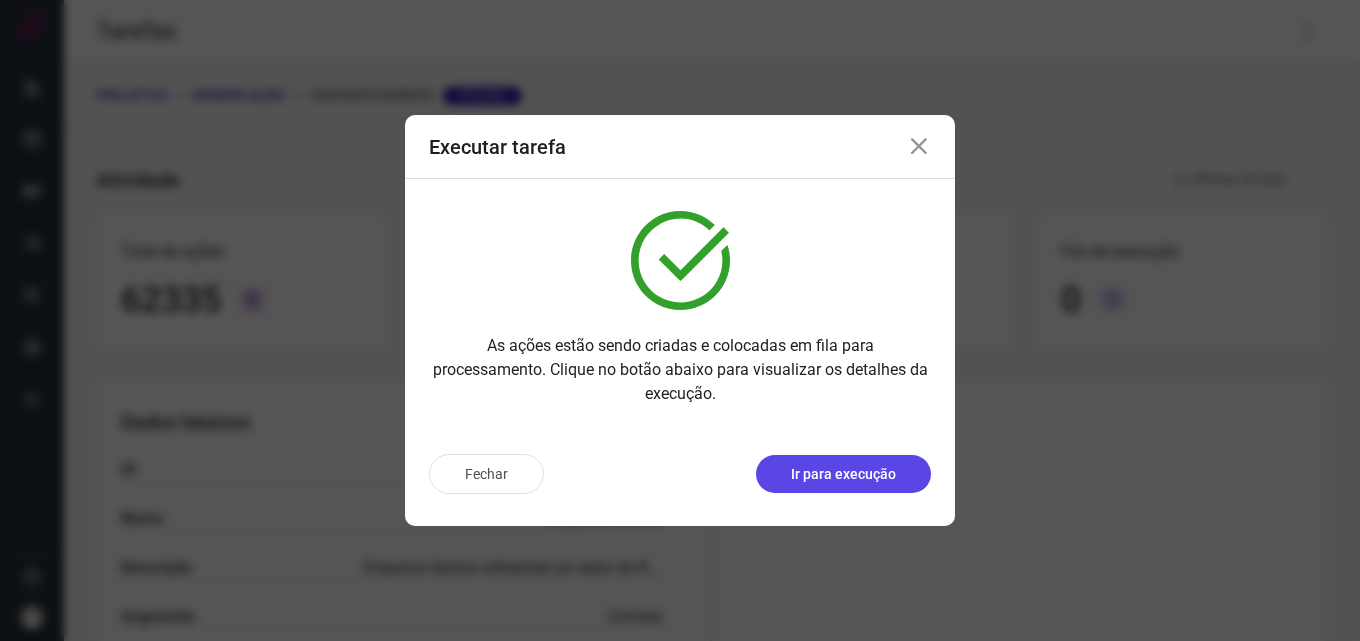 click on "Ir para execução" at bounding box center (843, 474) 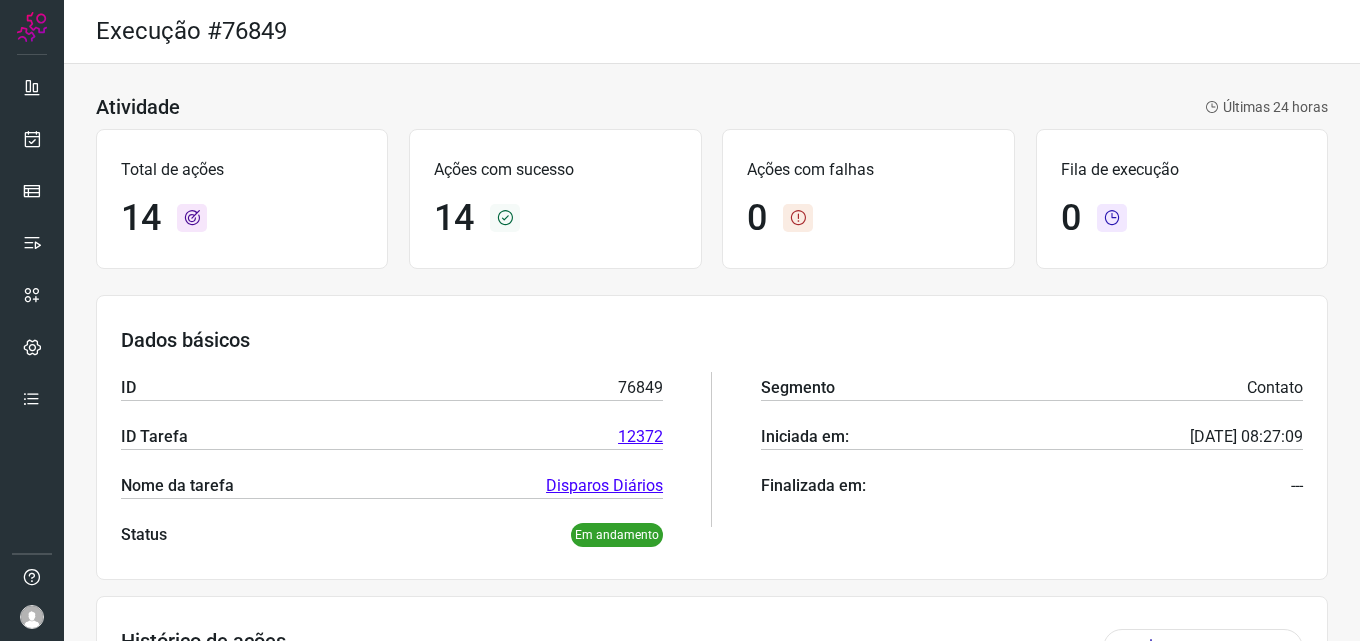 scroll, scrollTop: 127, scrollLeft: 0, axis: vertical 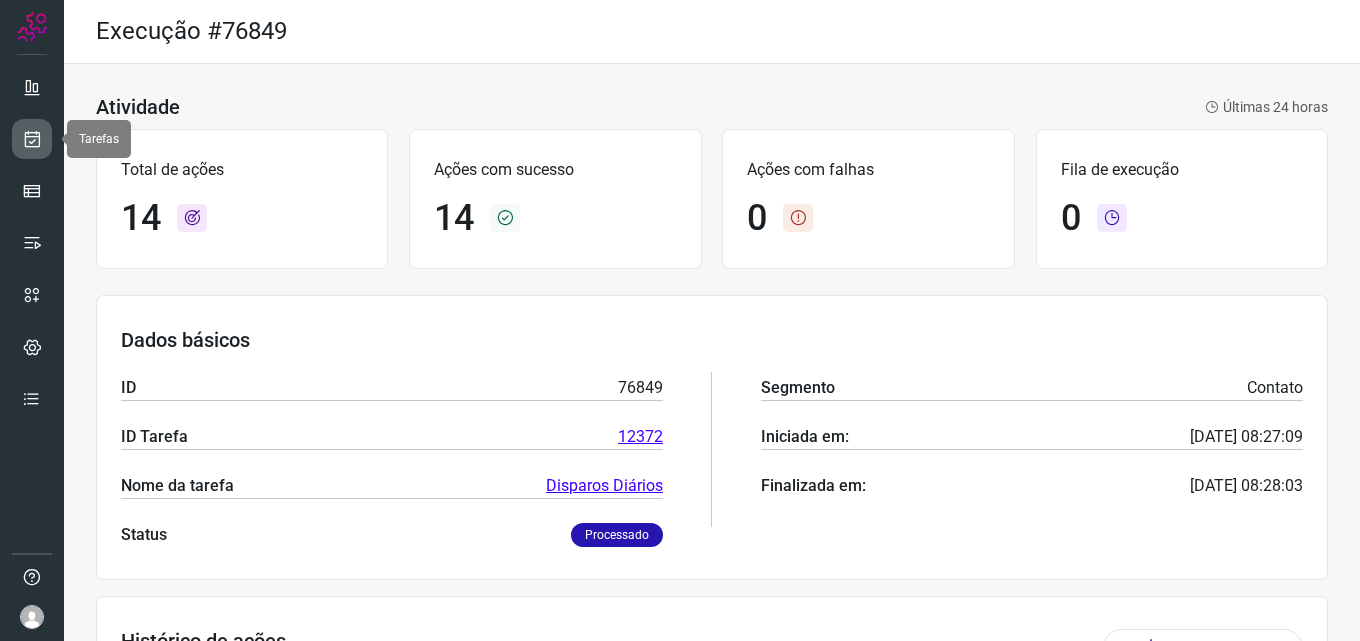 click at bounding box center (32, 139) 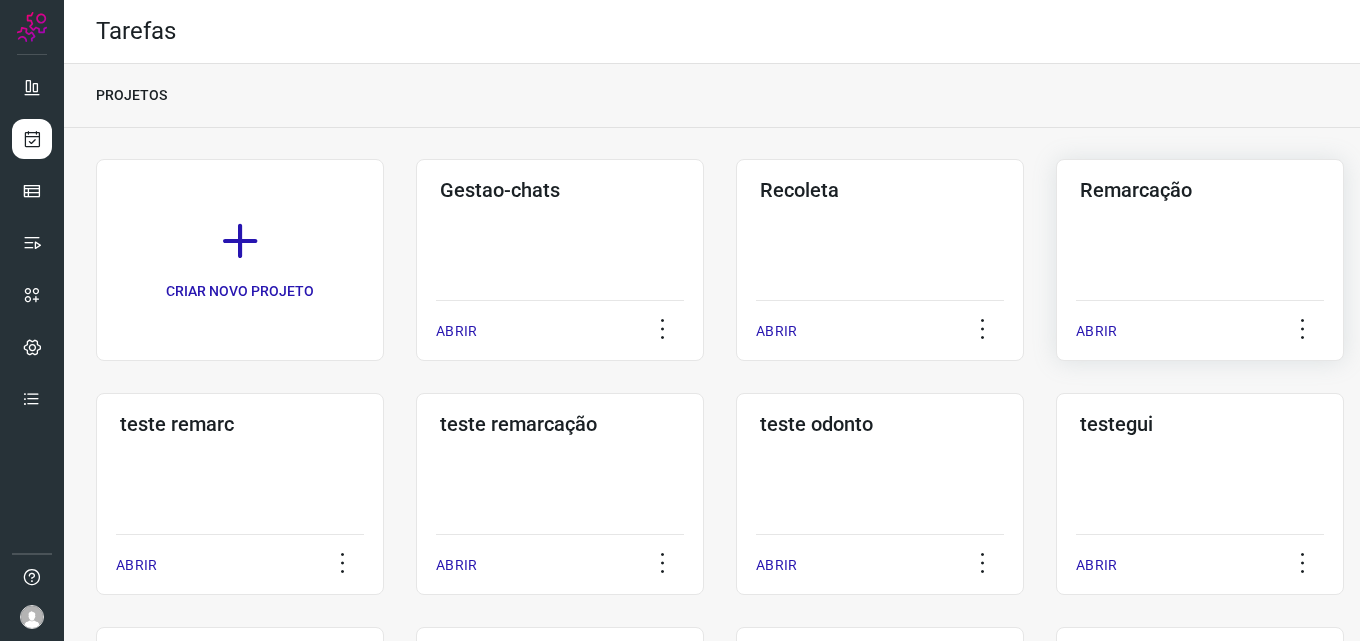 click on "Remarcação  ABRIR" 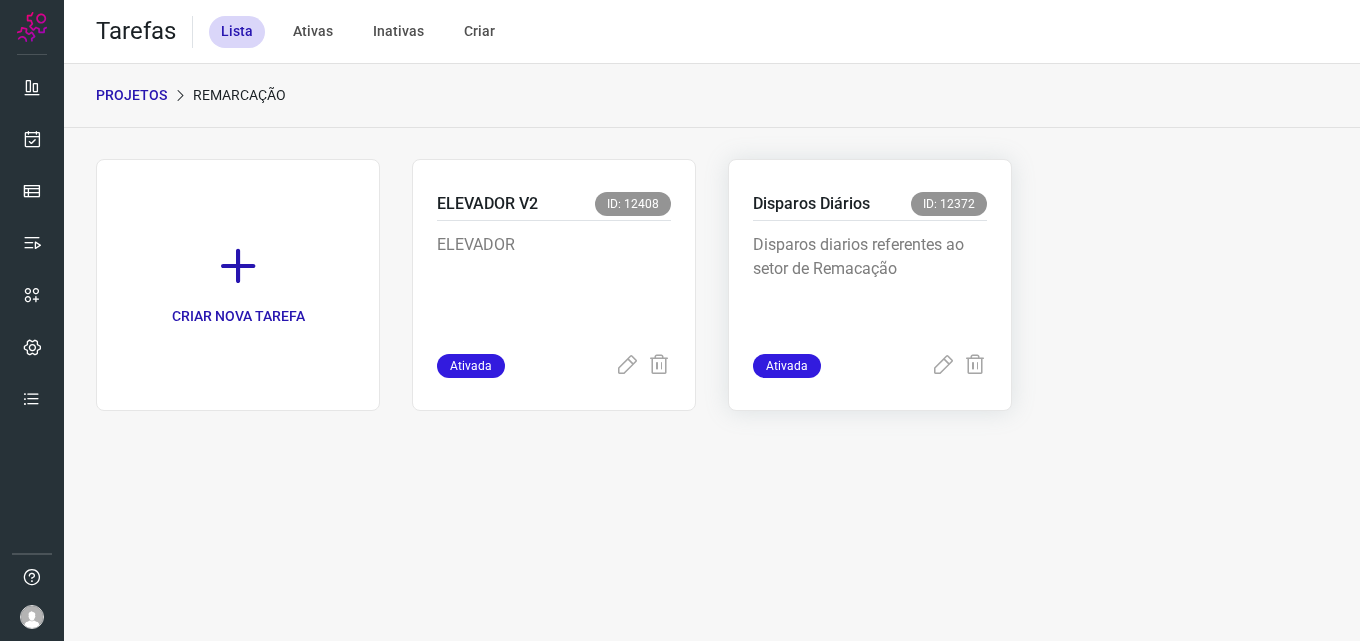 click on "Disparos diarios referentes ao setor de Remacação" at bounding box center [870, 283] 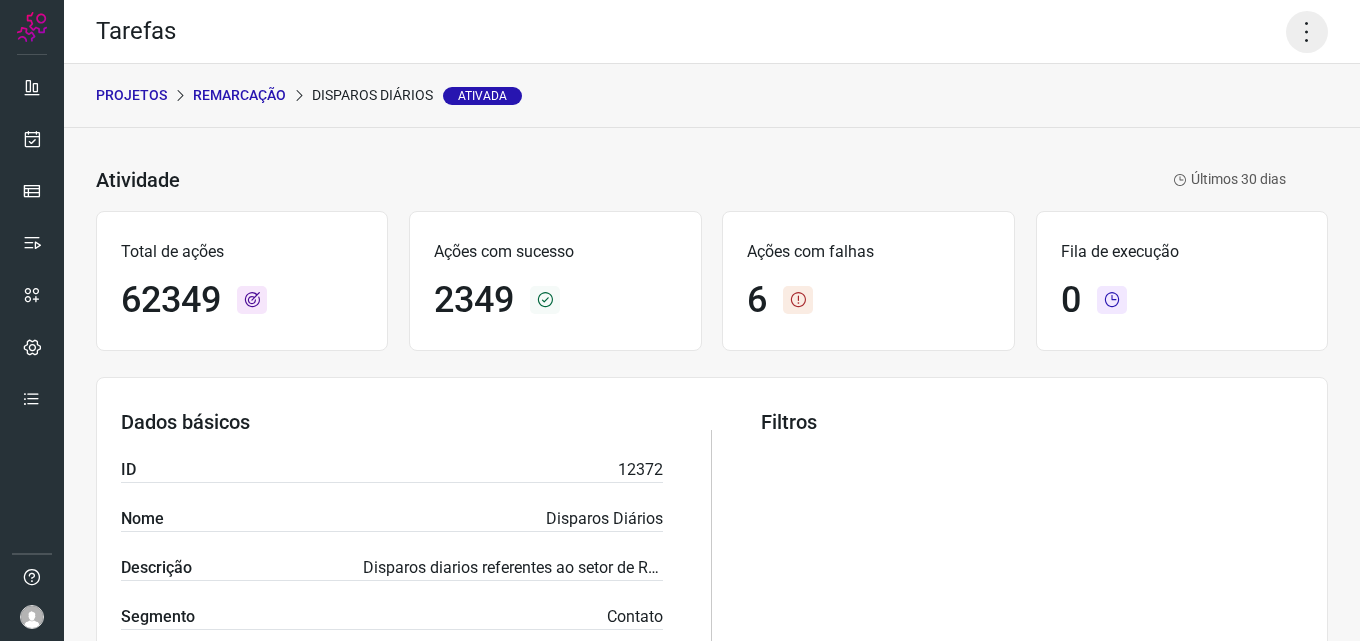 click 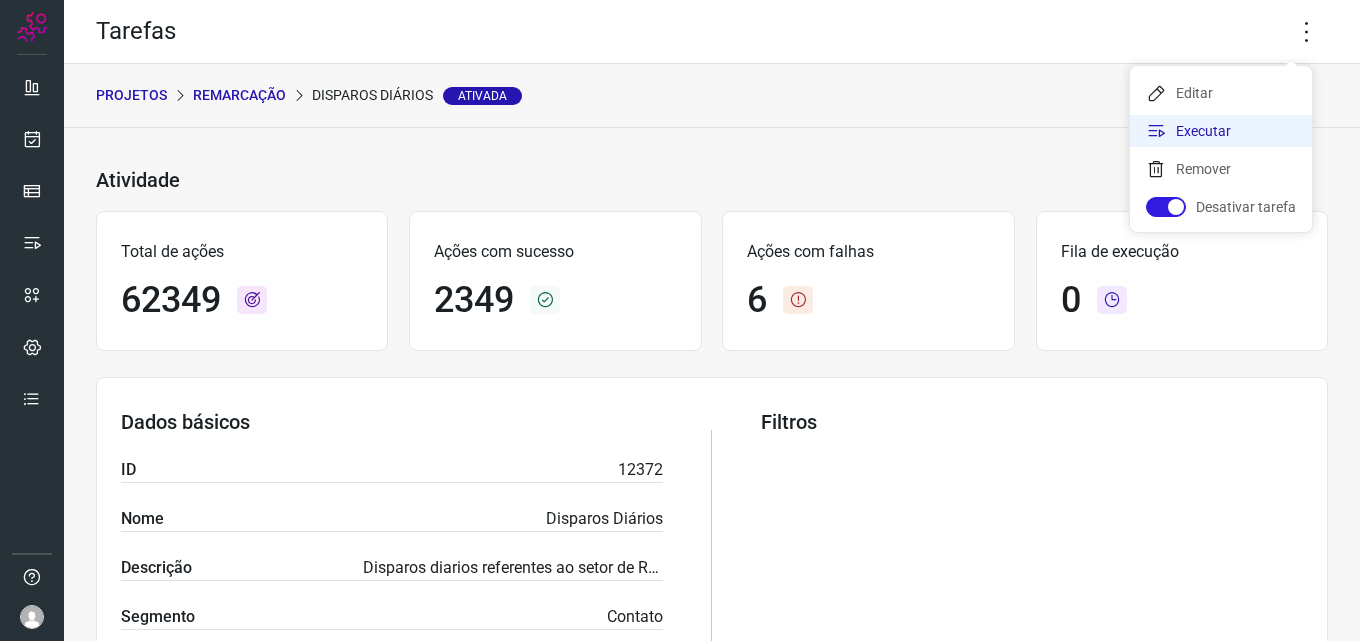 click on "Executar" 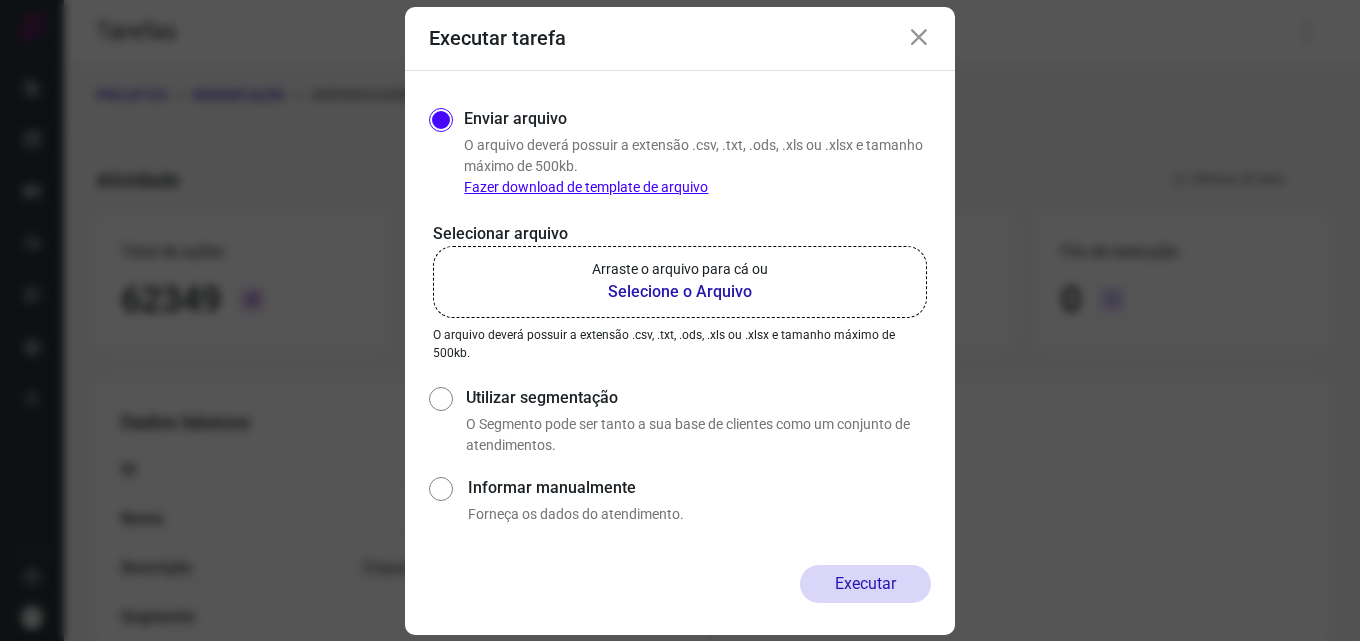 click on "Selecione o Arquivo" at bounding box center (680, 292) 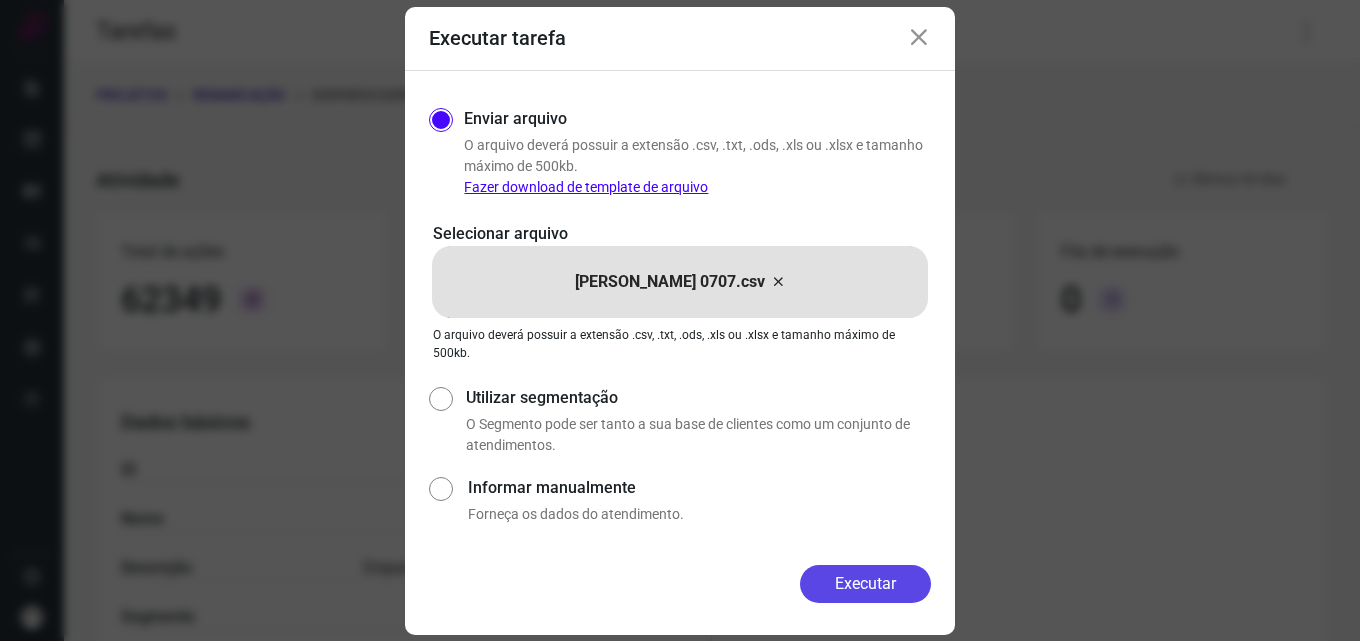 click on "Executar" at bounding box center (865, 584) 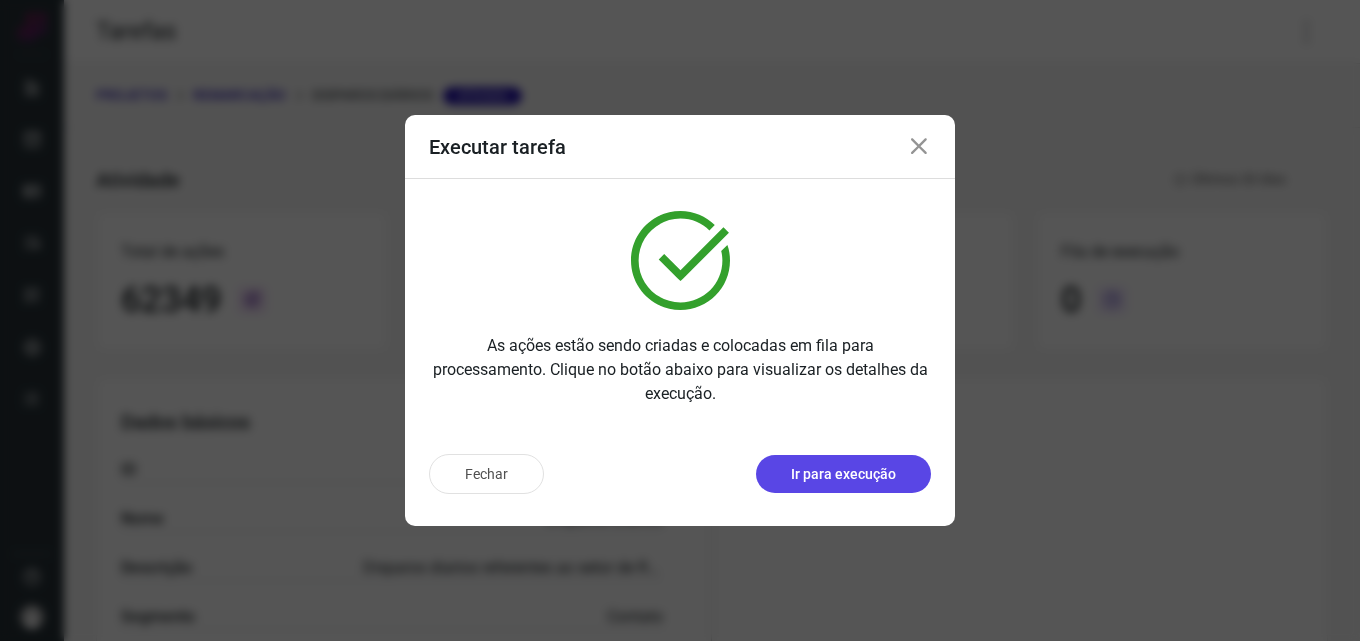 click on "Ir para execução" at bounding box center (843, 474) 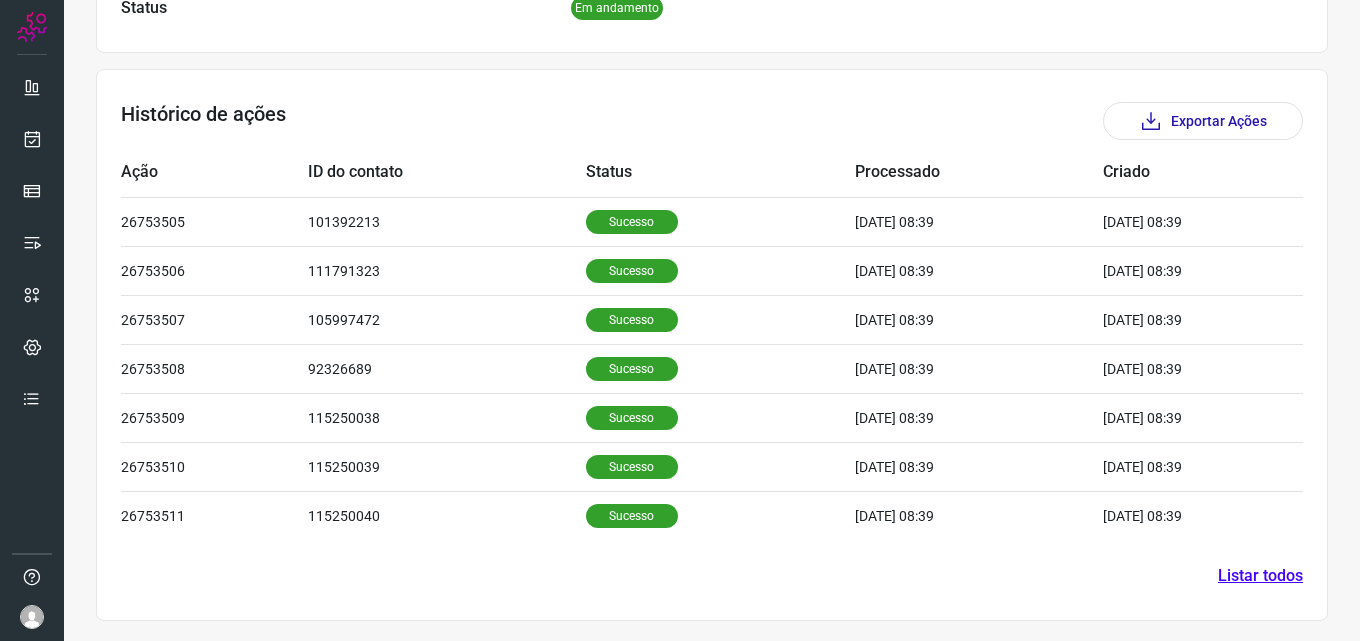 scroll, scrollTop: 0, scrollLeft: 0, axis: both 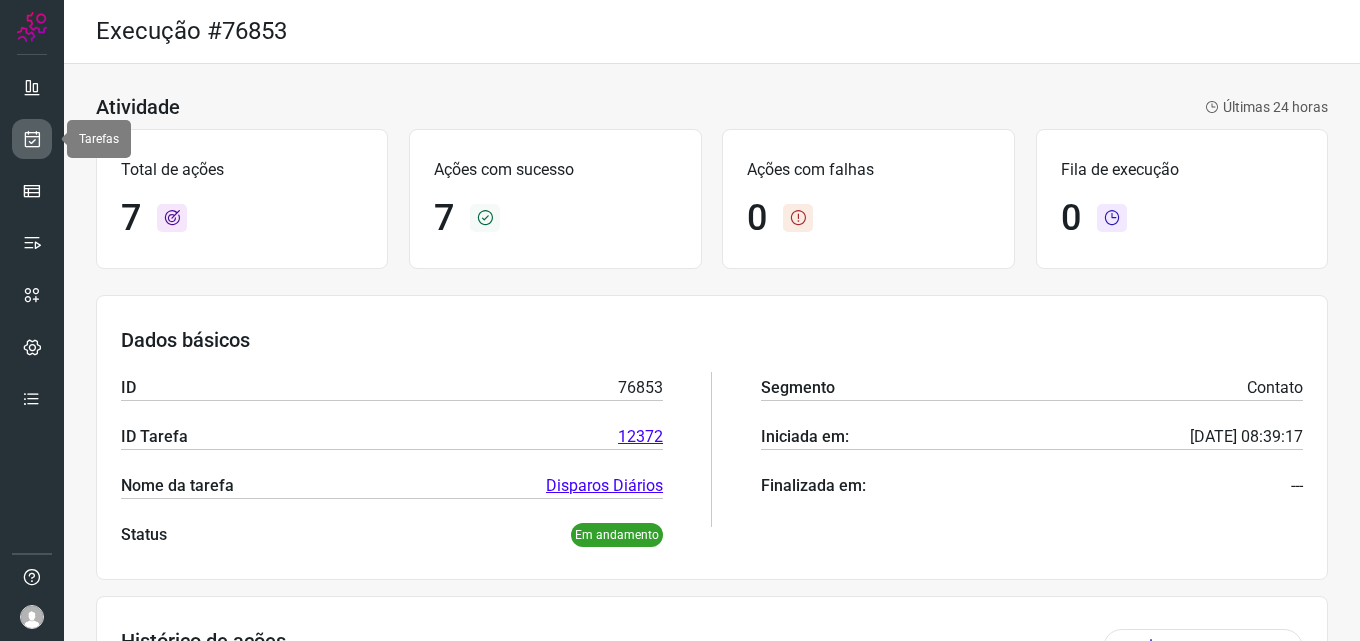 click at bounding box center (32, 139) 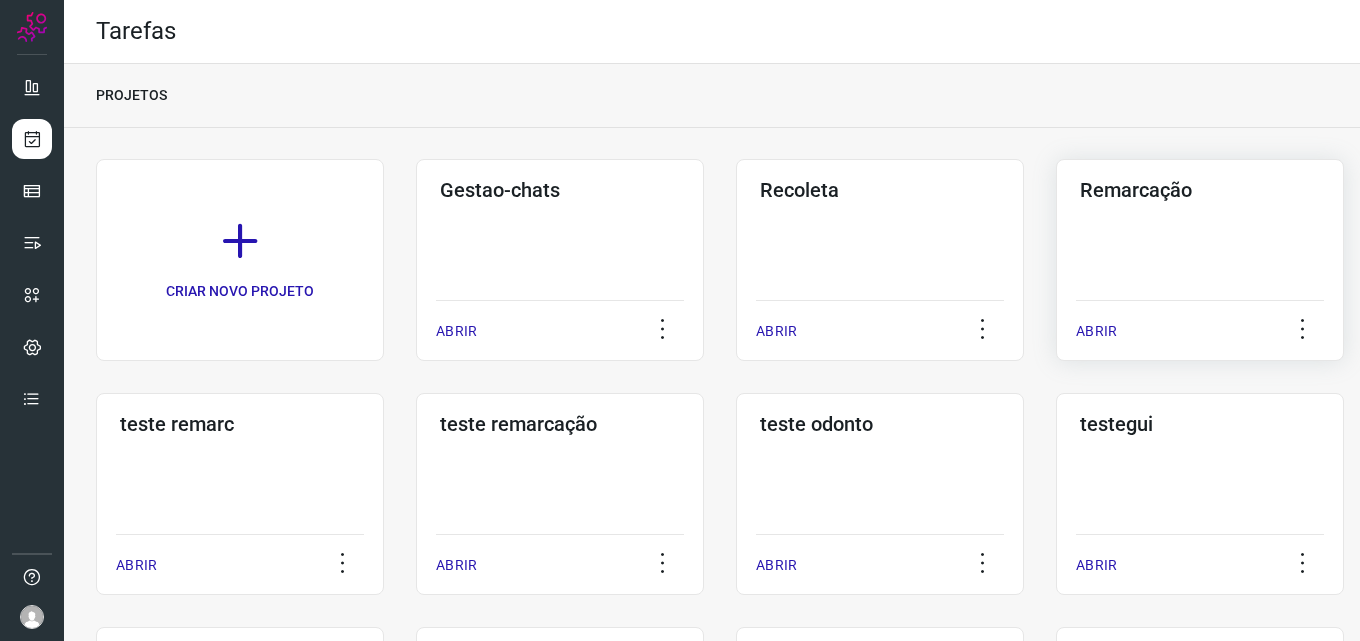 click on "Remarcação  ABRIR" 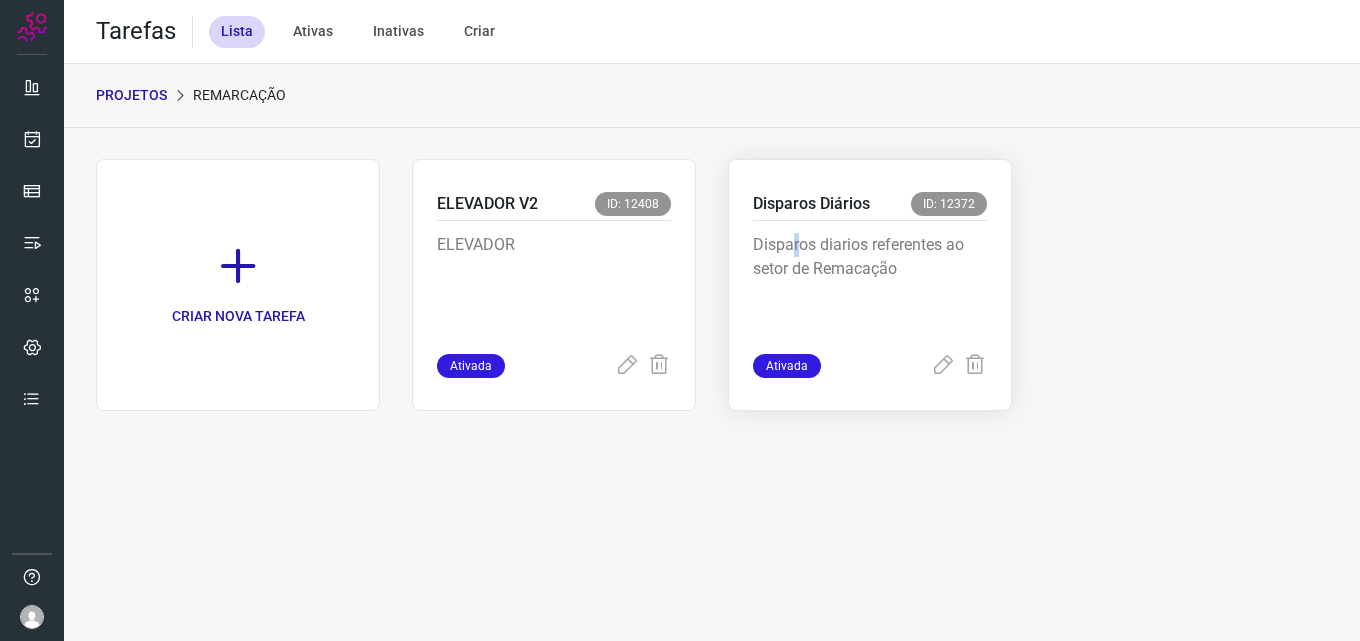 click on "Disparos diarios referentes ao setor de Remacação" at bounding box center (870, 287) 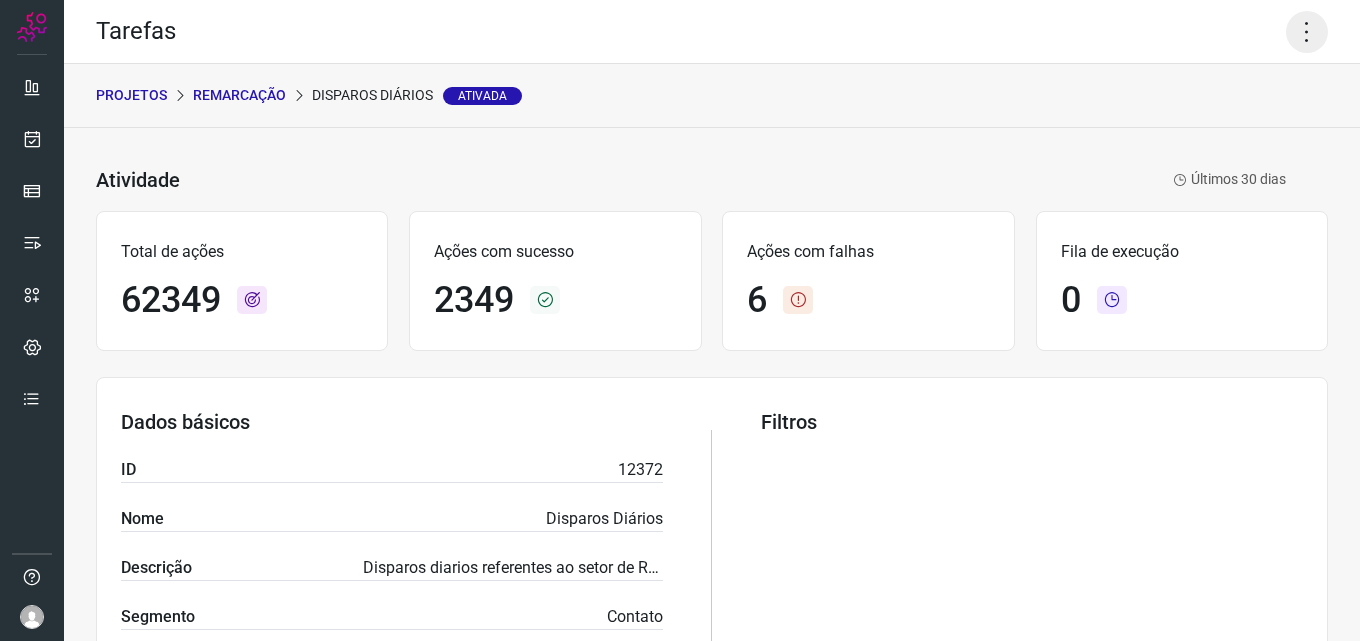 click 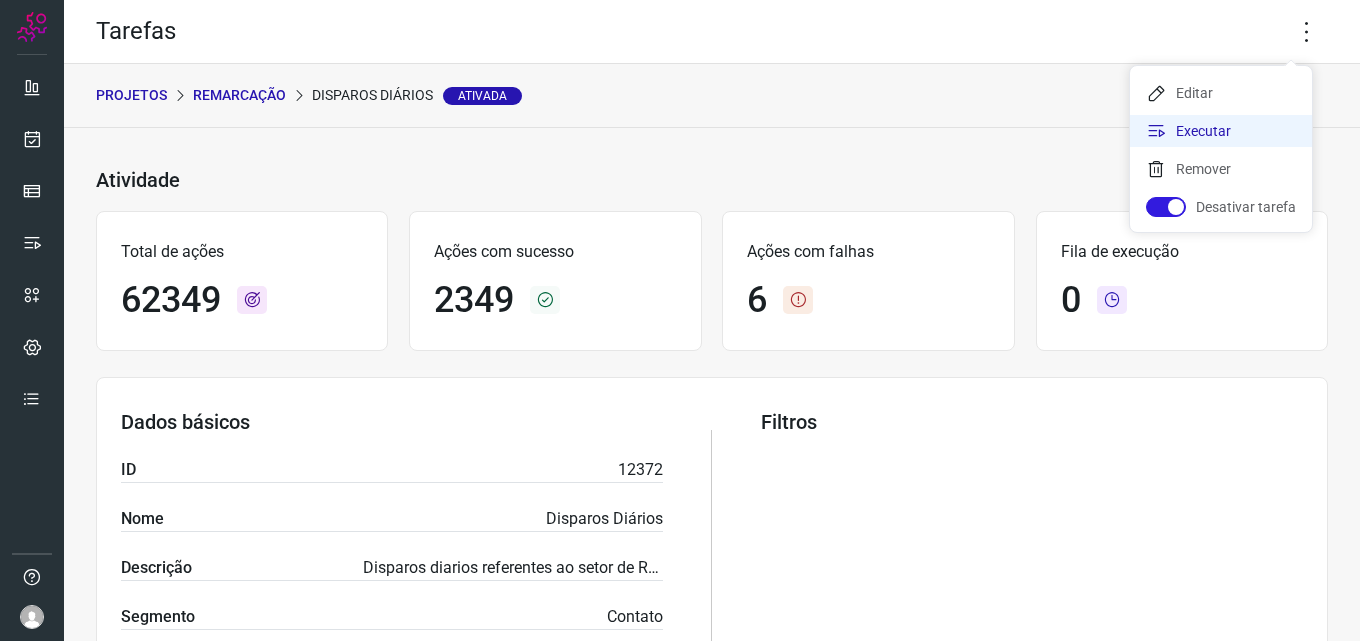 click on "Executar" 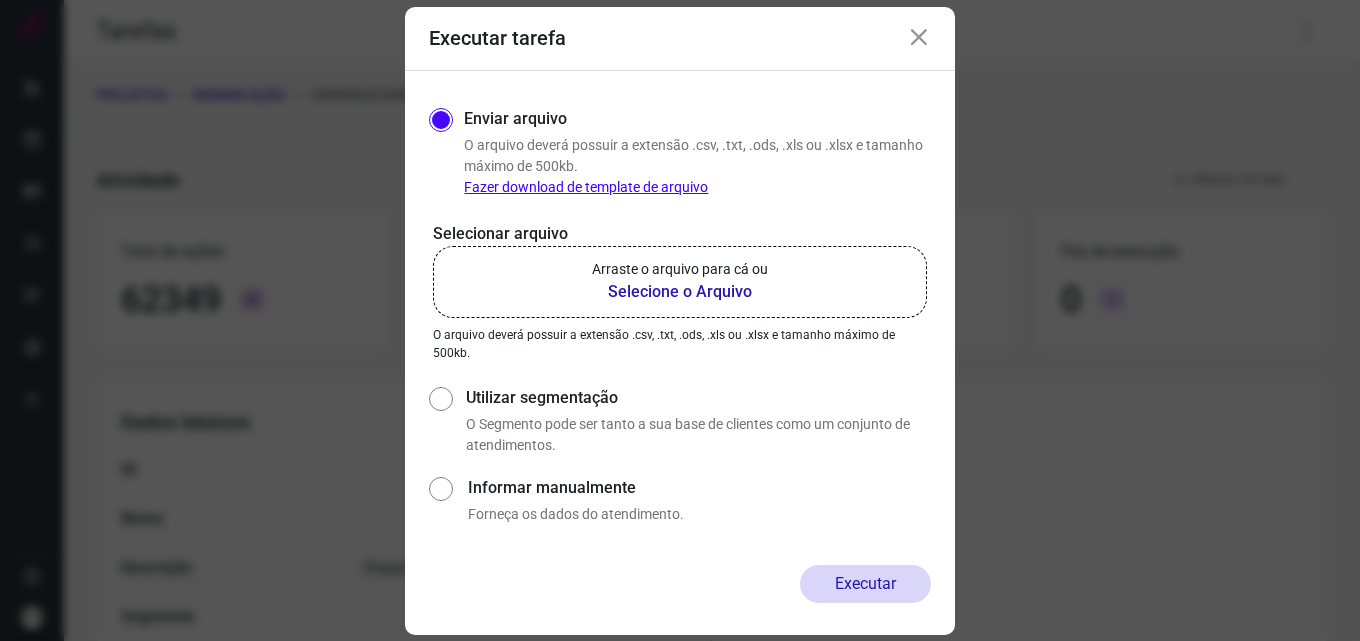 click on "Selecione o Arquivo" at bounding box center [680, 292] 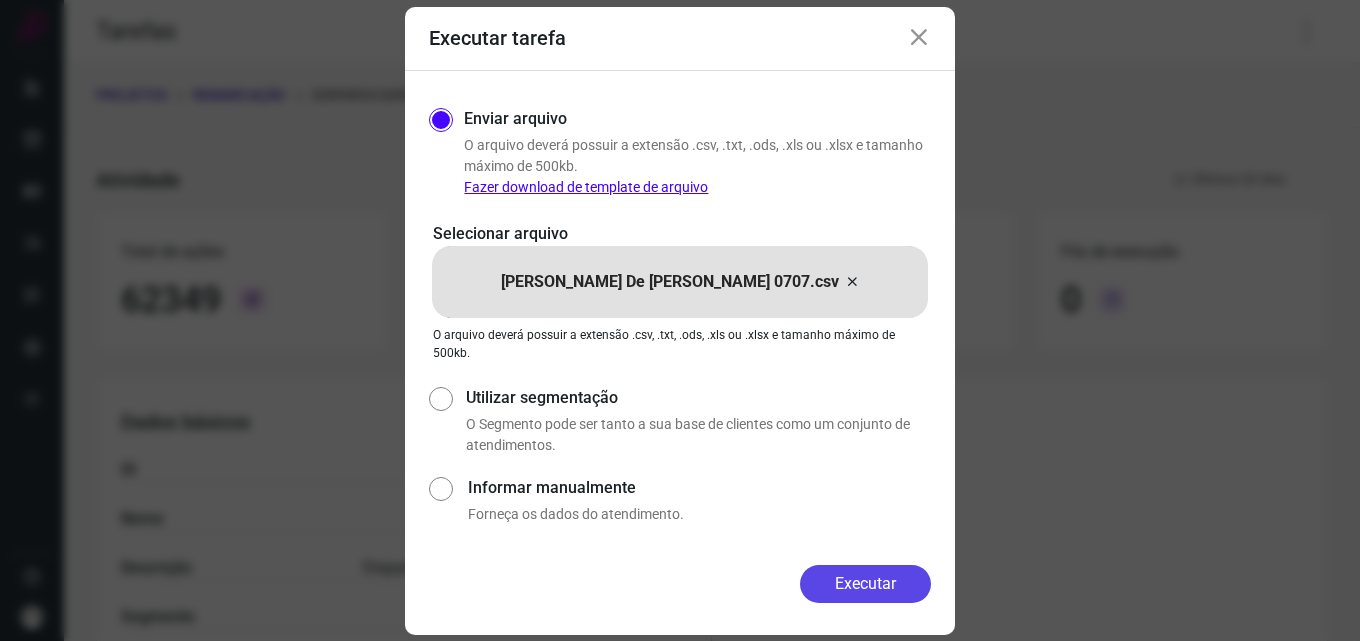 click on "Executar" at bounding box center [865, 584] 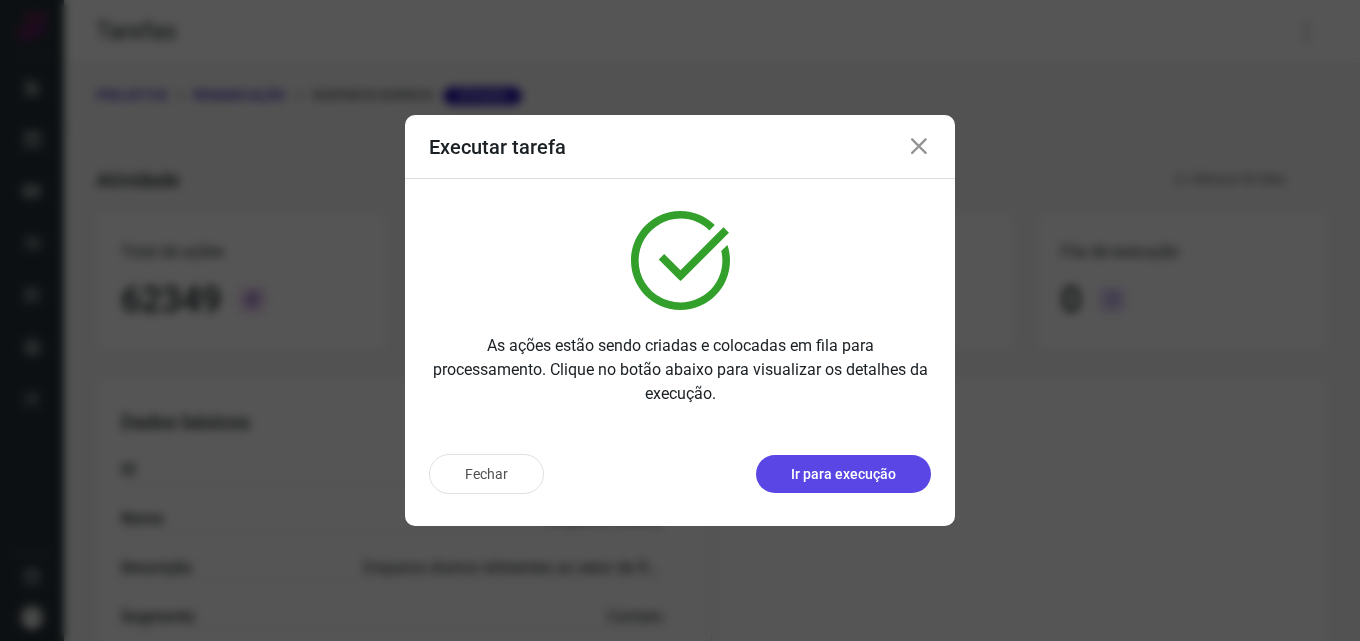 click on "Ir para execução" at bounding box center (843, 474) 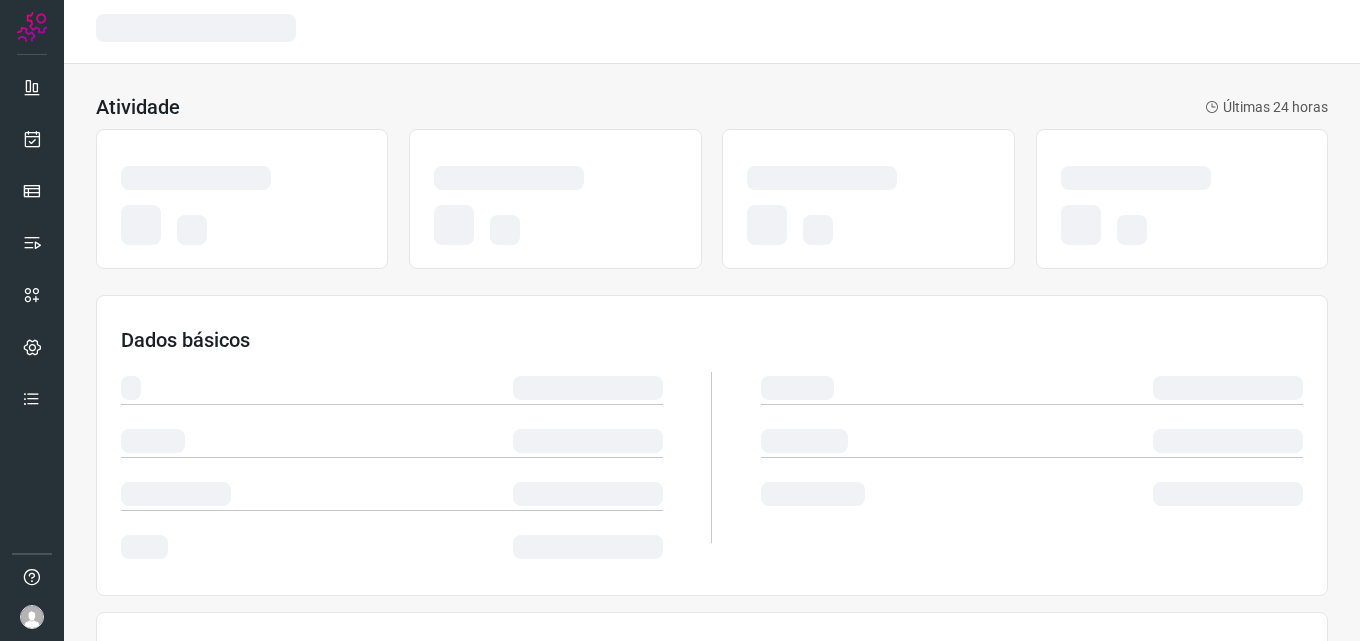 scroll, scrollTop: 0, scrollLeft: 0, axis: both 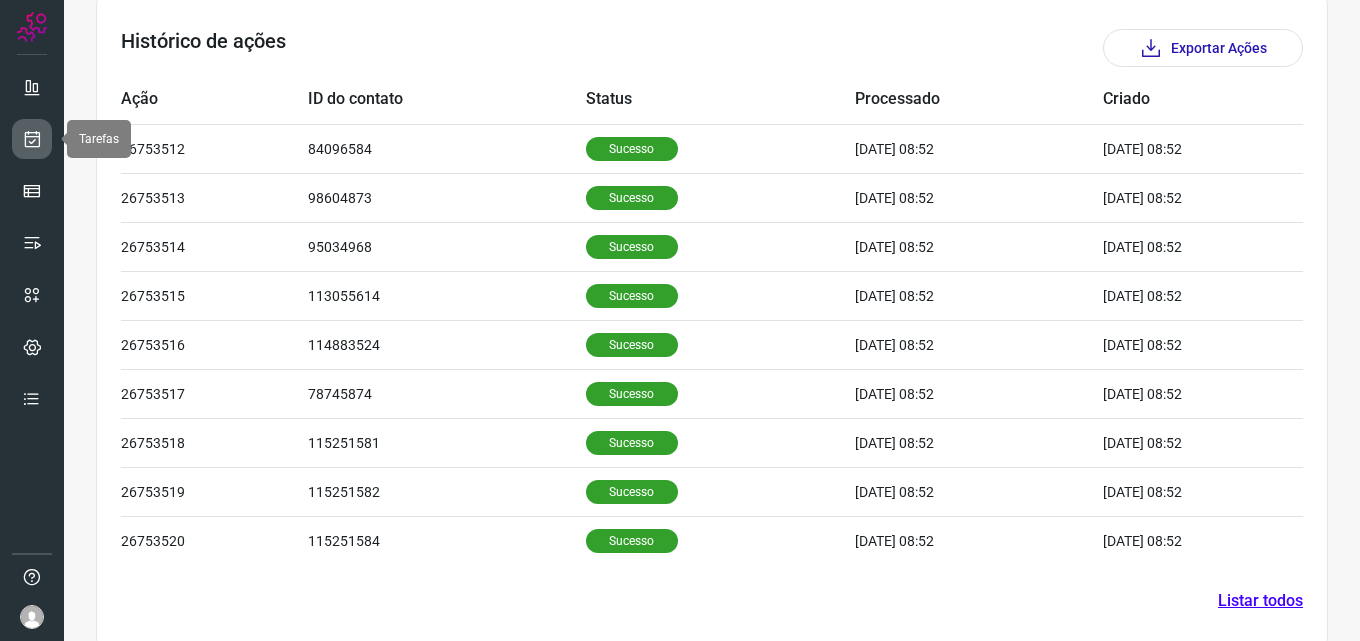 click at bounding box center [32, 139] 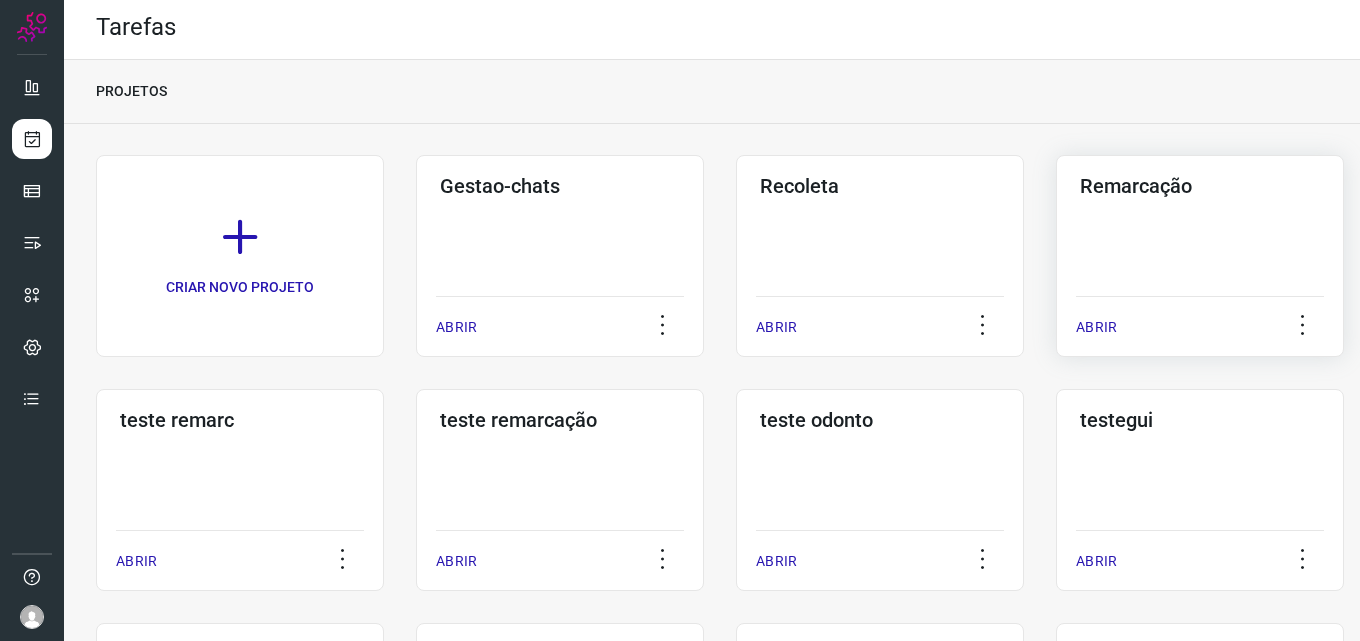 click on "Remarcação  ABRIR" 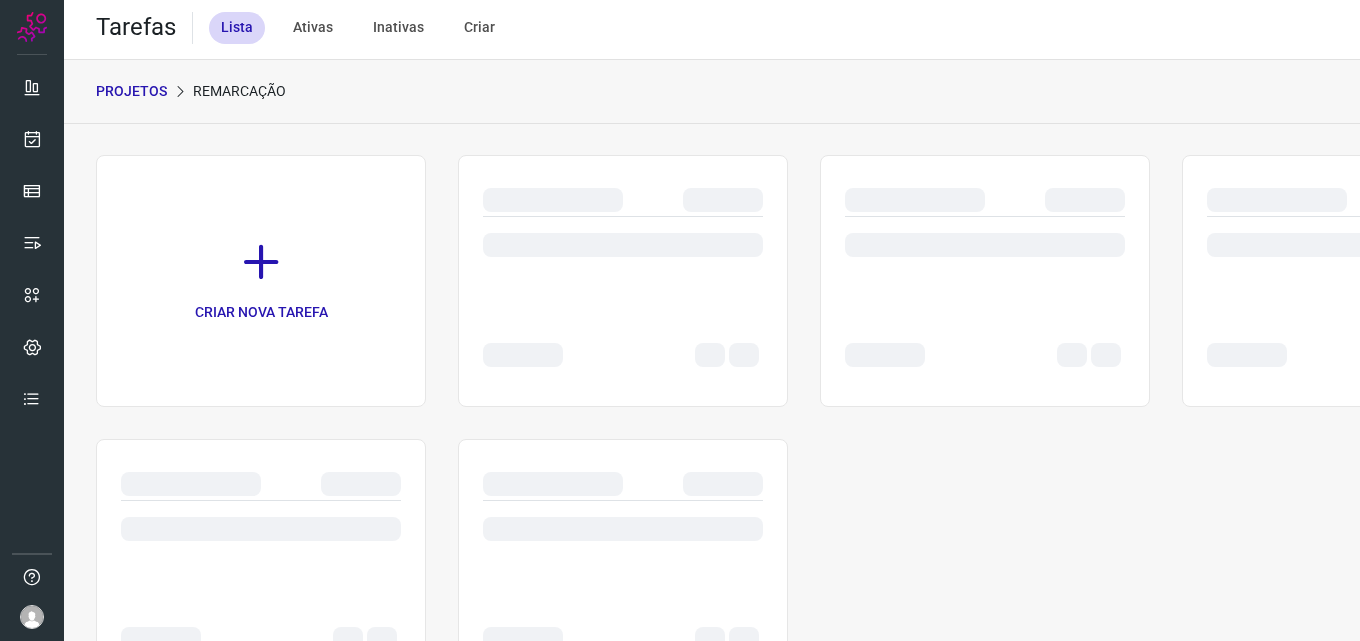 scroll, scrollTop: 0, scrollLeft: 0, axis: both 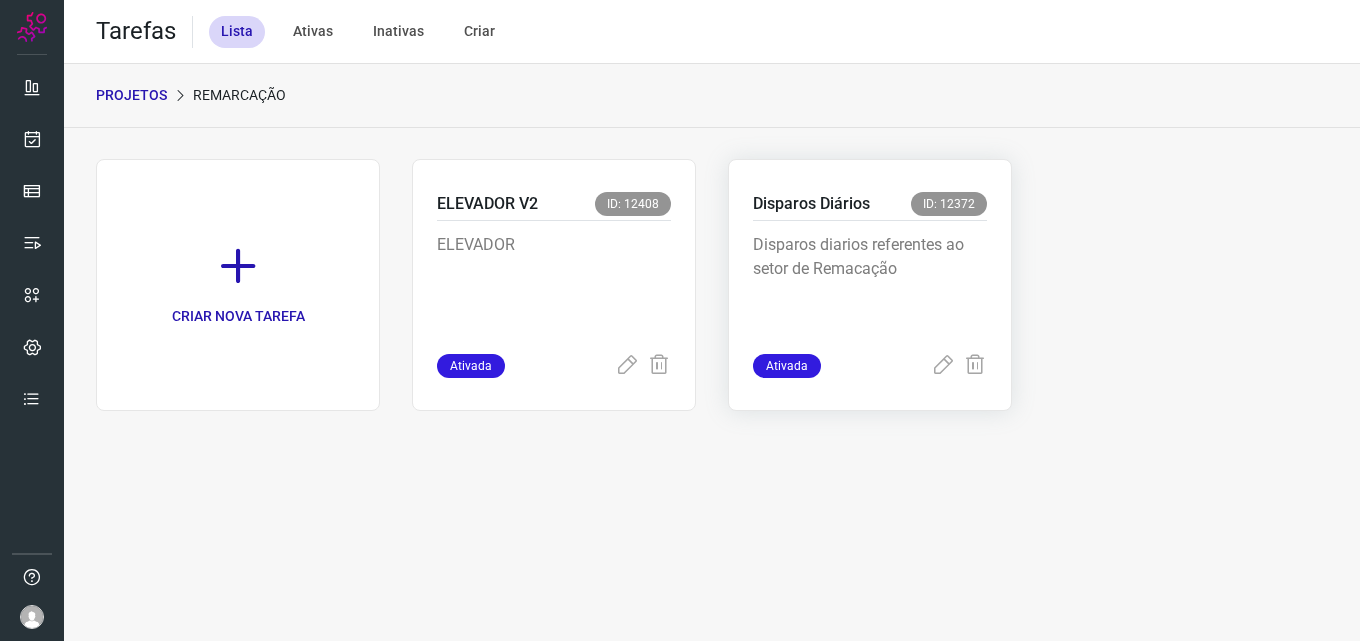 click on "Disparos diarios referentes ao setor de Remacação" at bounding box center (870, 283) 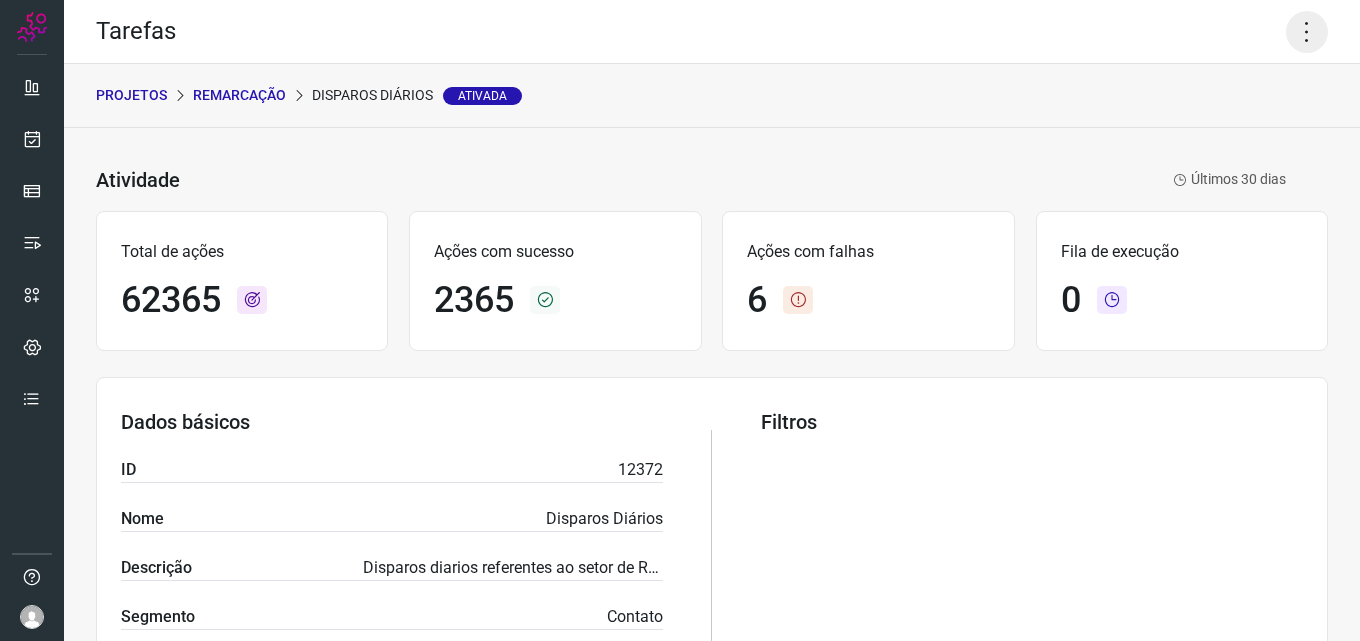 click 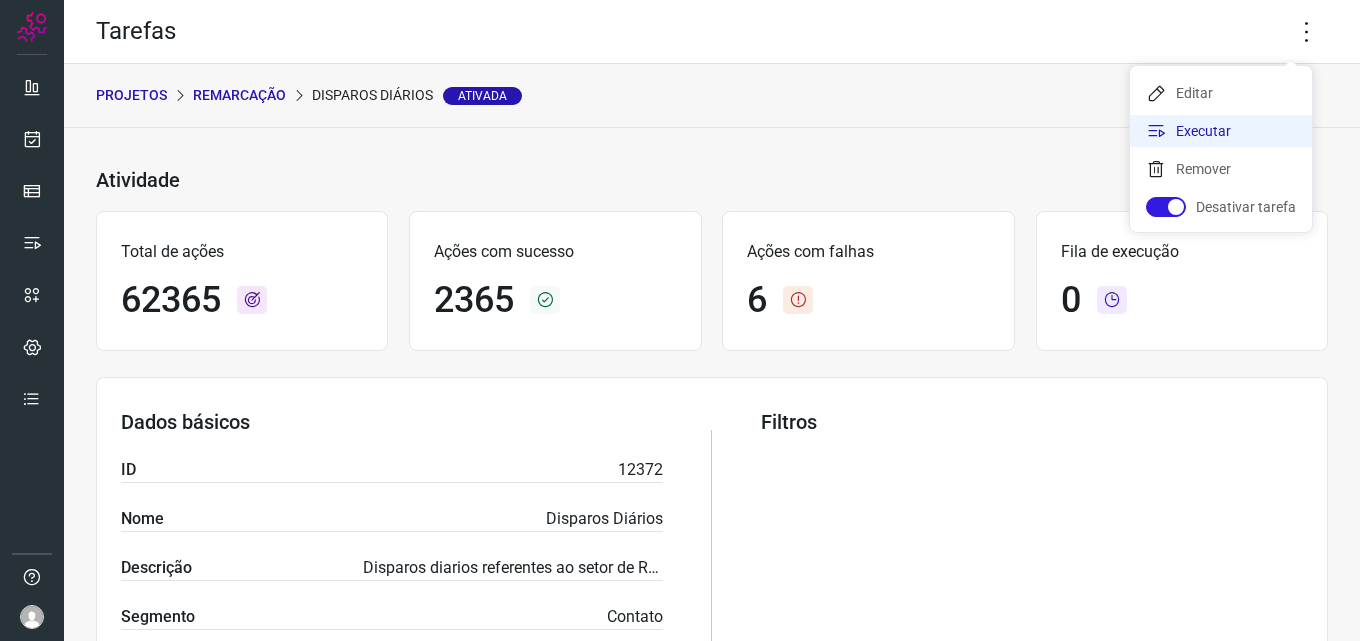 click on "Executar" 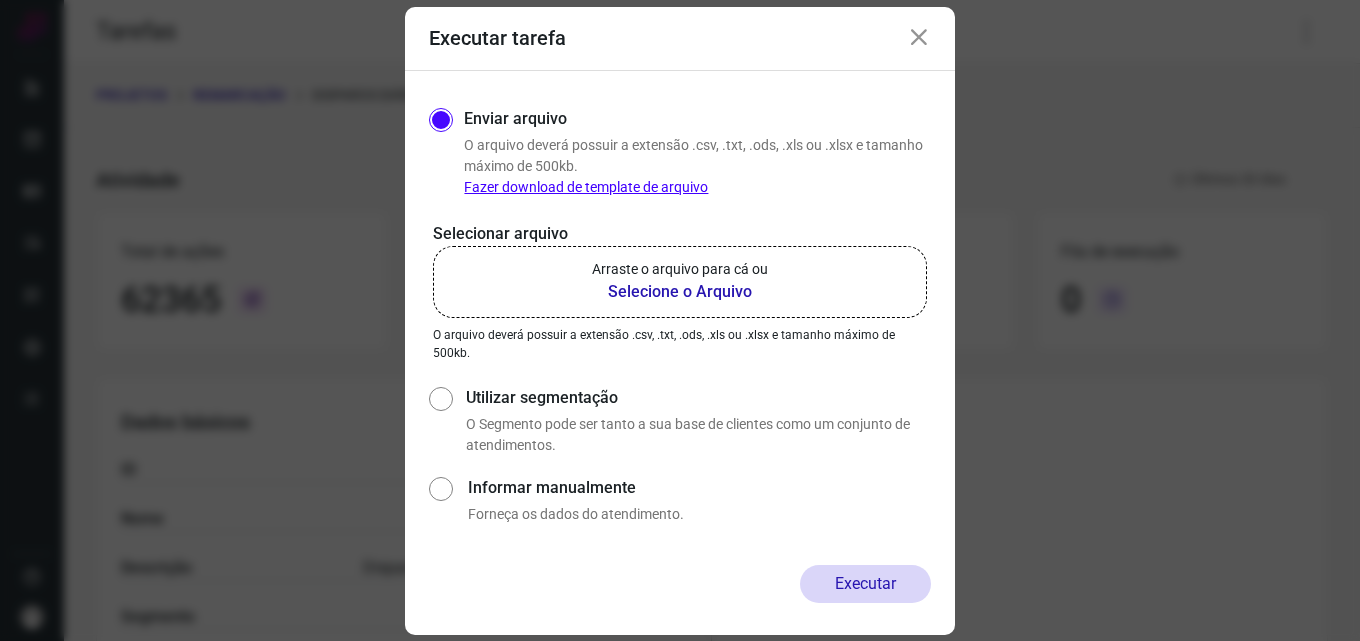 click on "Selecione o Arquivo" at bounding box center [680, 292] 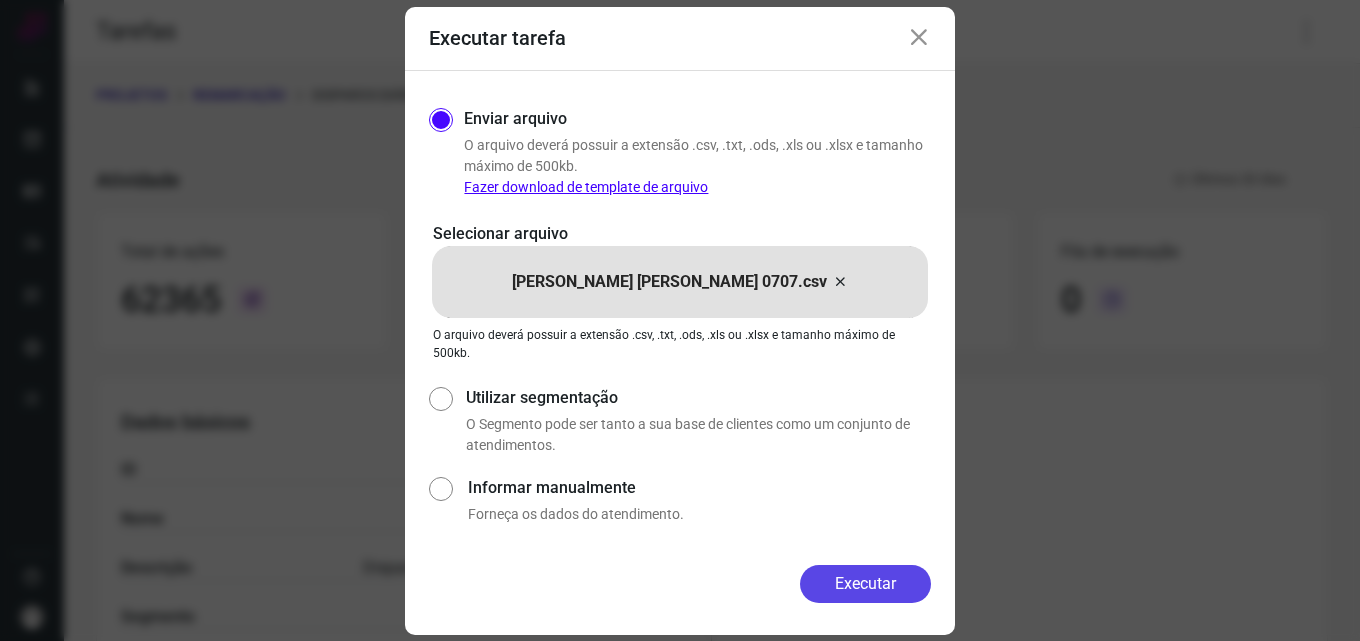 click on "Executar" at bounding box center (865, 584) 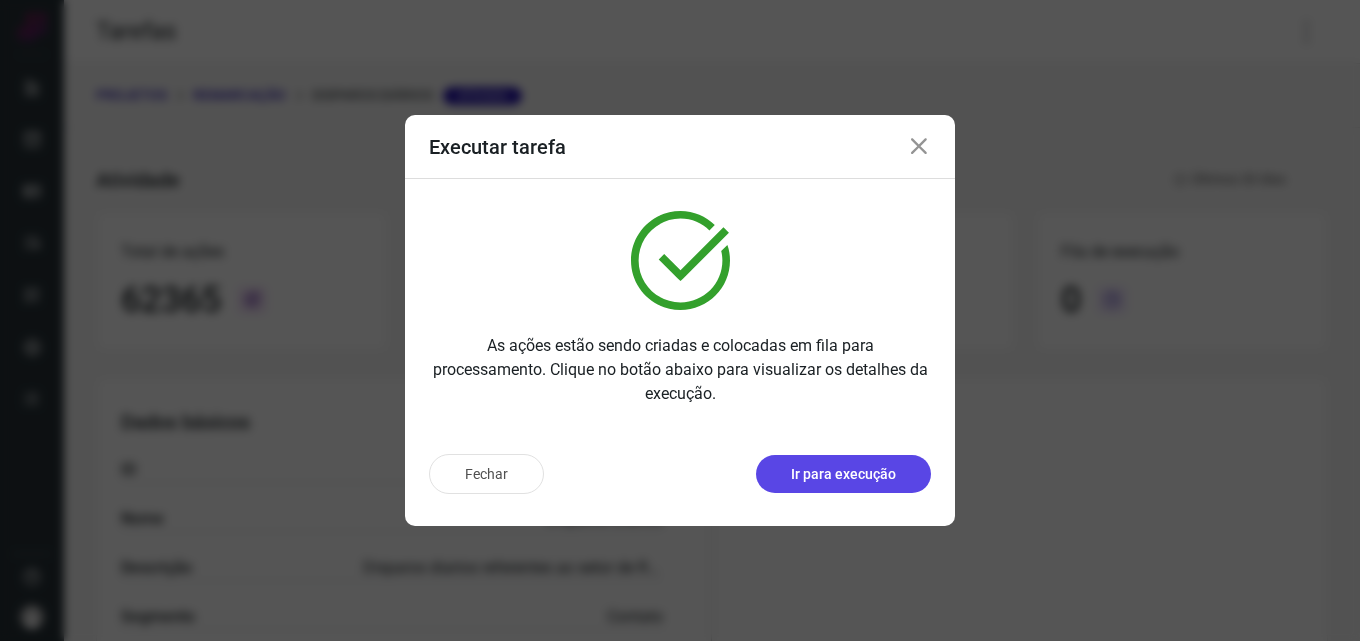 click on "Ir para execução" at bounding box center (843, 474) 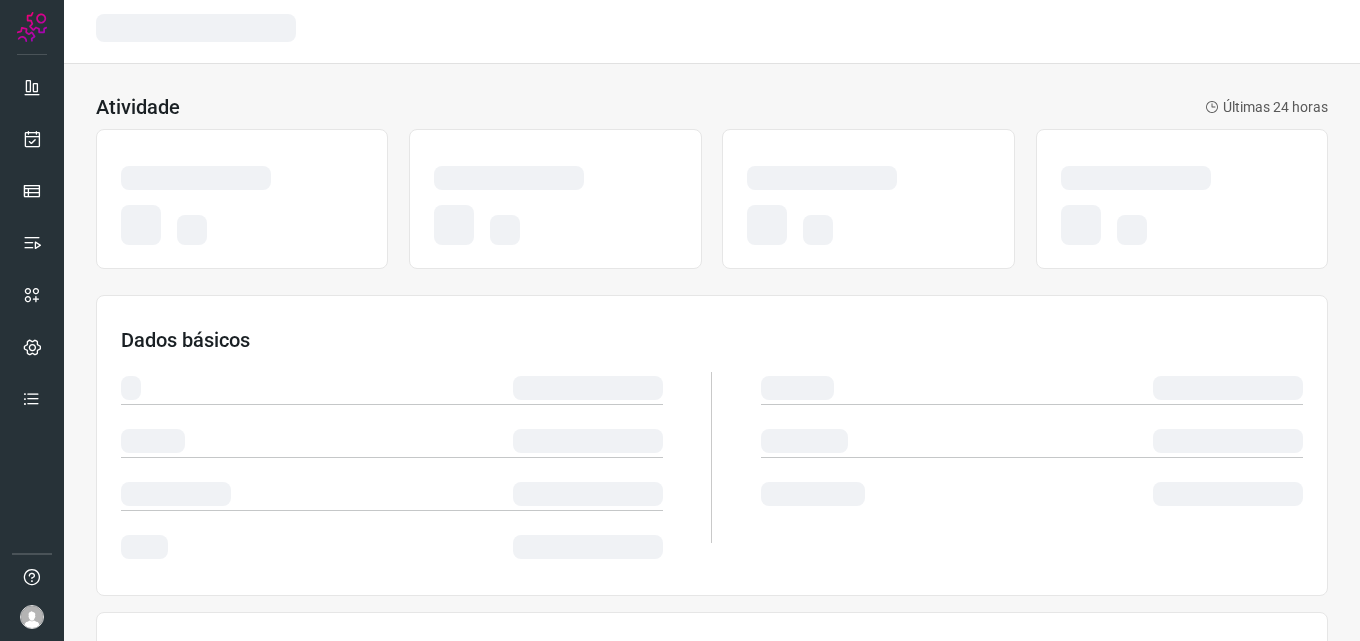 scroll, scrollTop: 0, scrollLeft: 0, axis: both 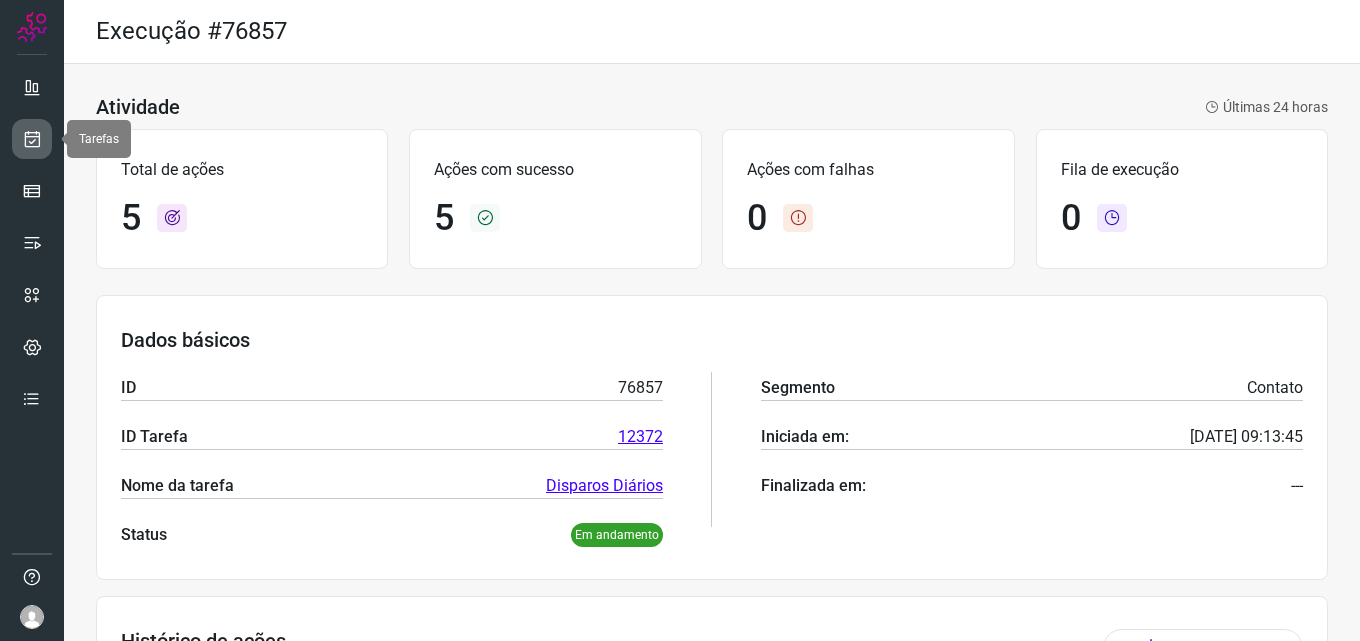 click at bounding box center [32, 139] 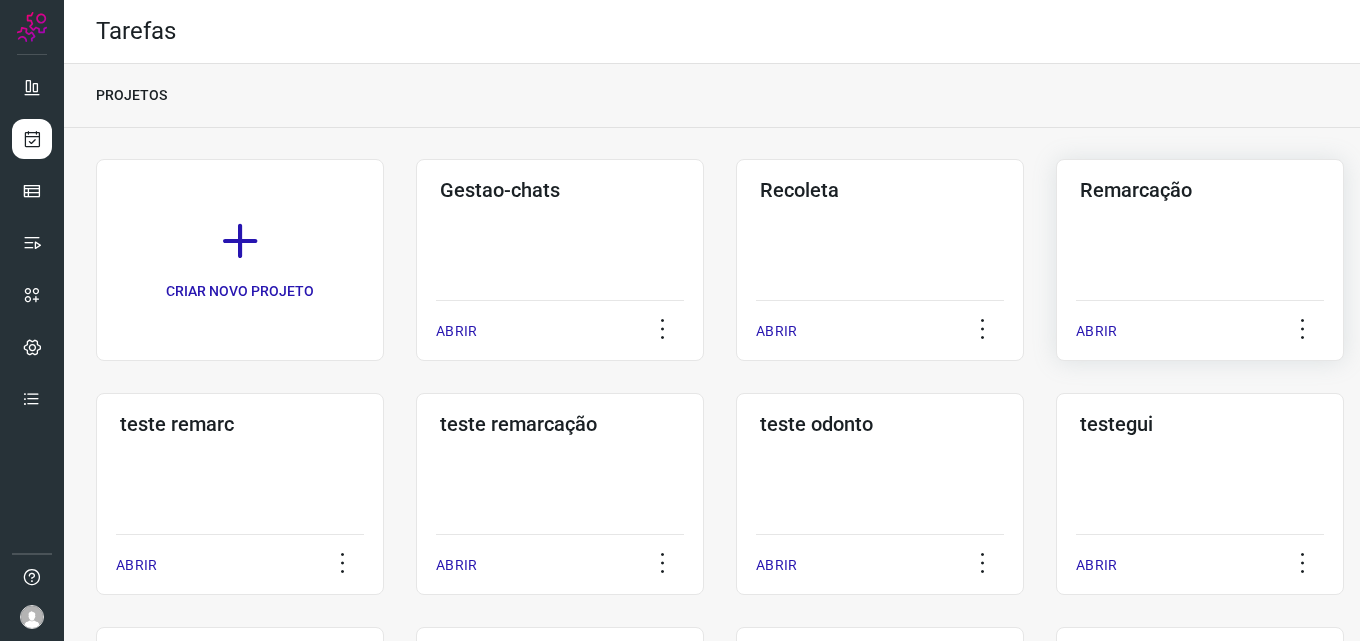 click on "Remarcação  ABRIR" 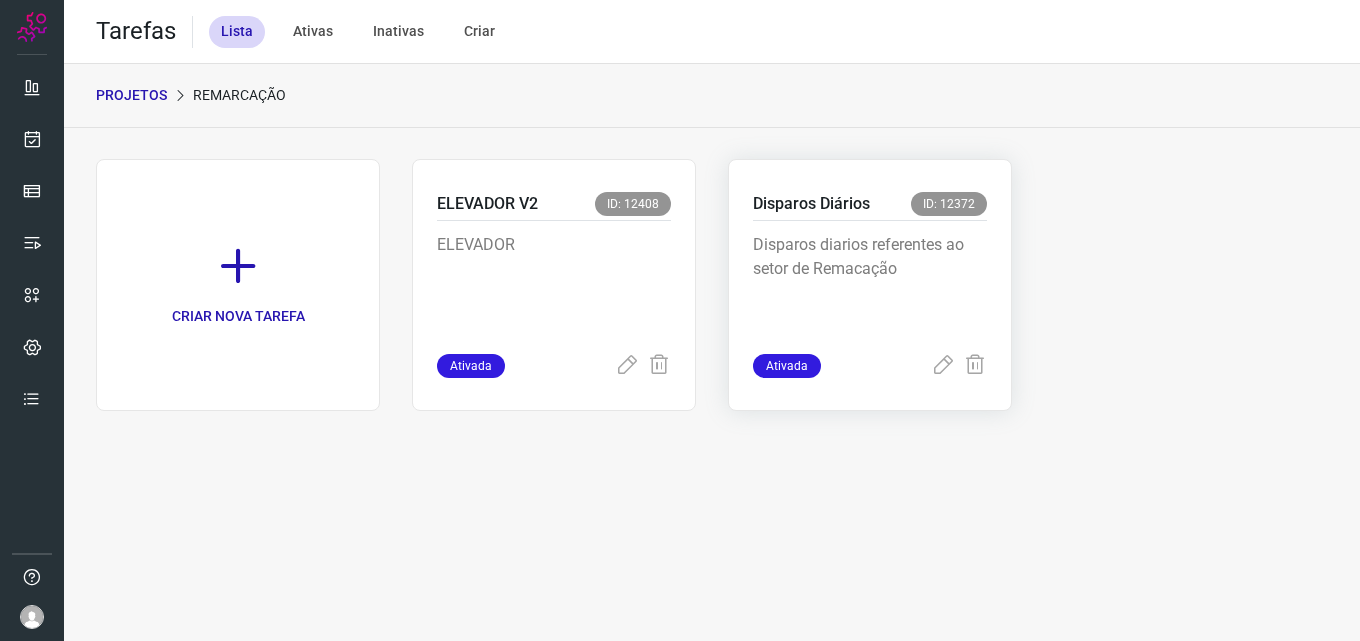 click on "Disparos diarios referentes ao setor de Remacação" at bounding box center [870, 283] 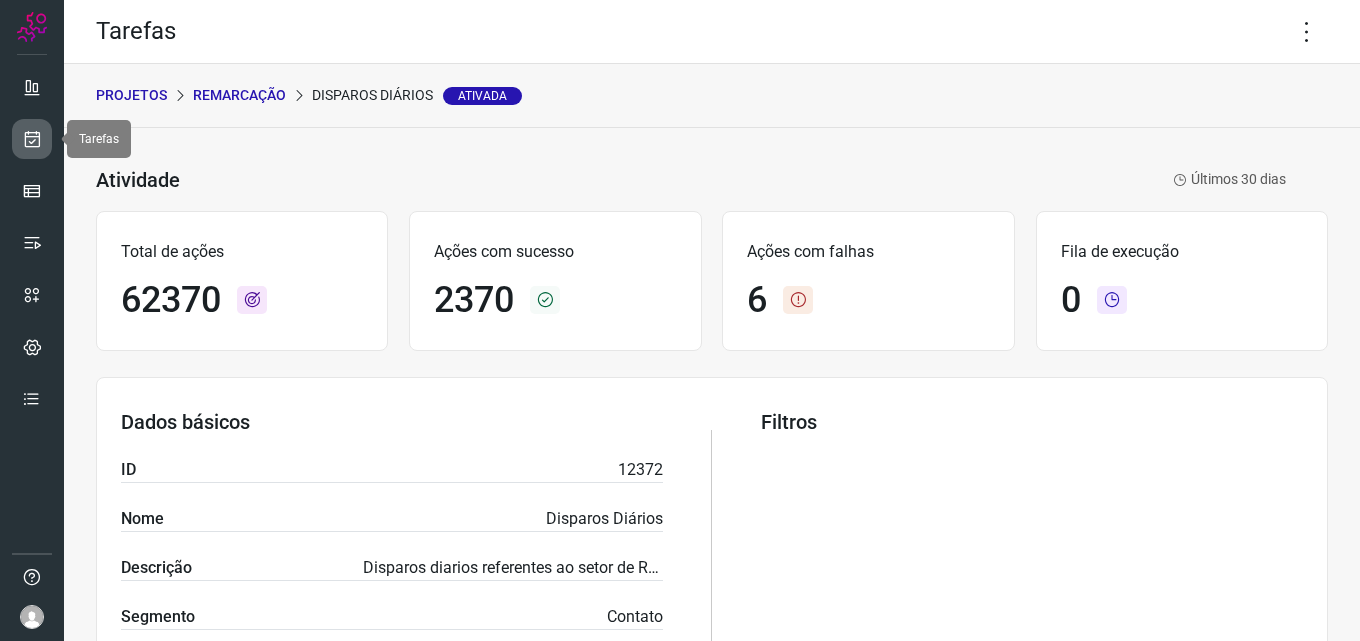 click at bounding box center [32, 139] 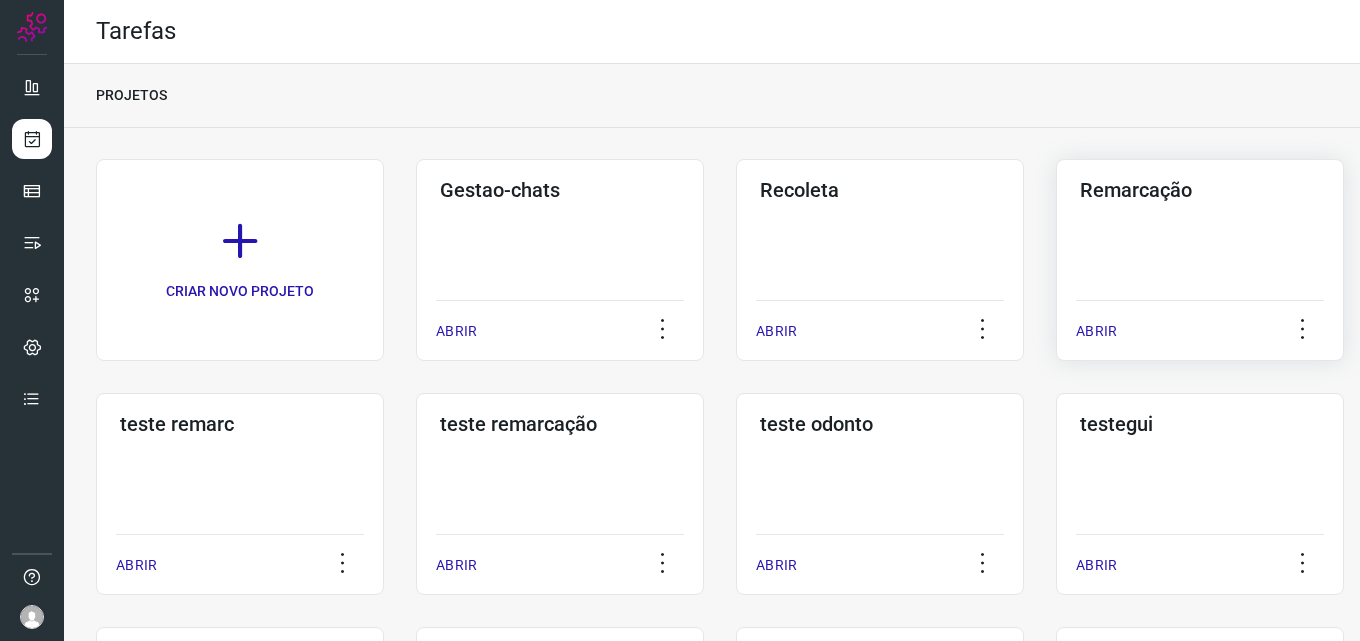 click on "Remarcação  ABRIR" 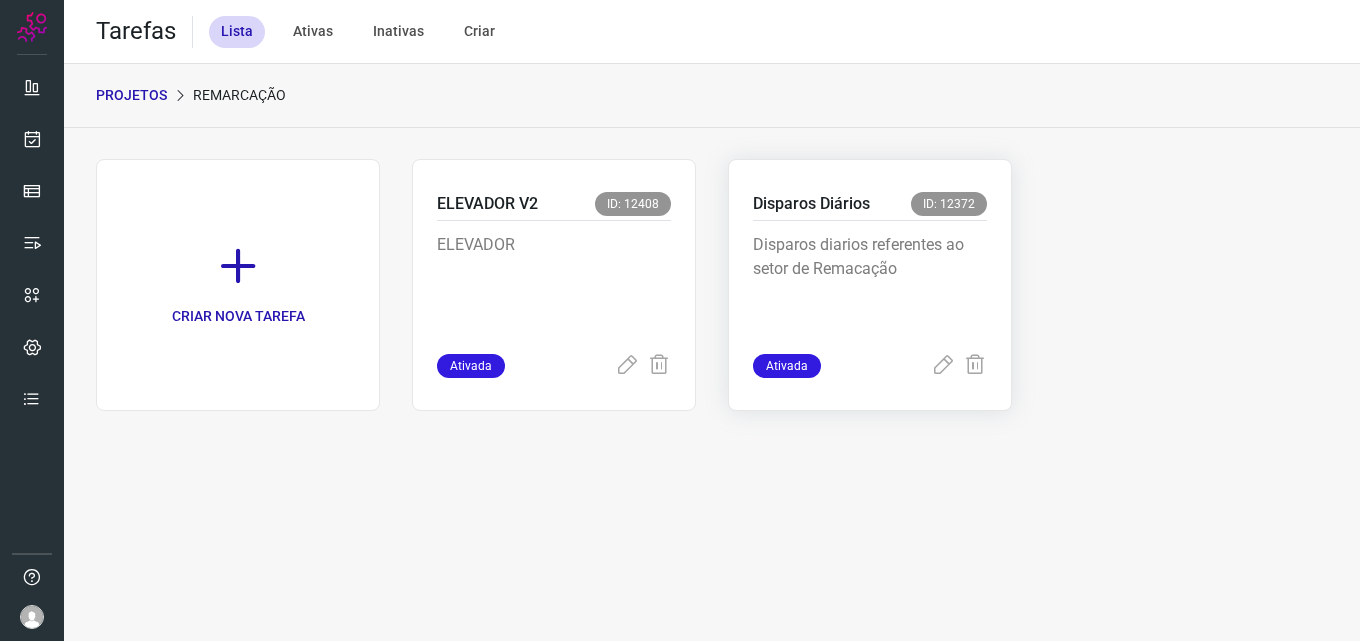 click on "Disparos diarios referentes ao setor de Remacação" at bounding box center [870, 283] 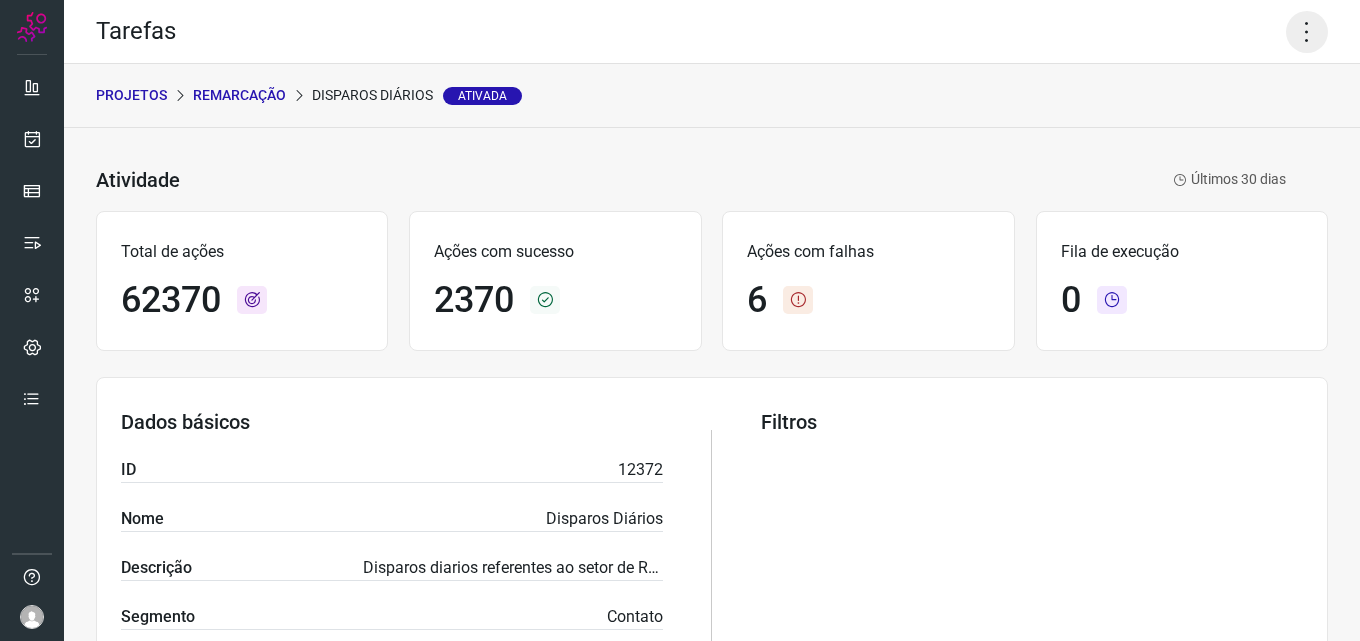 click 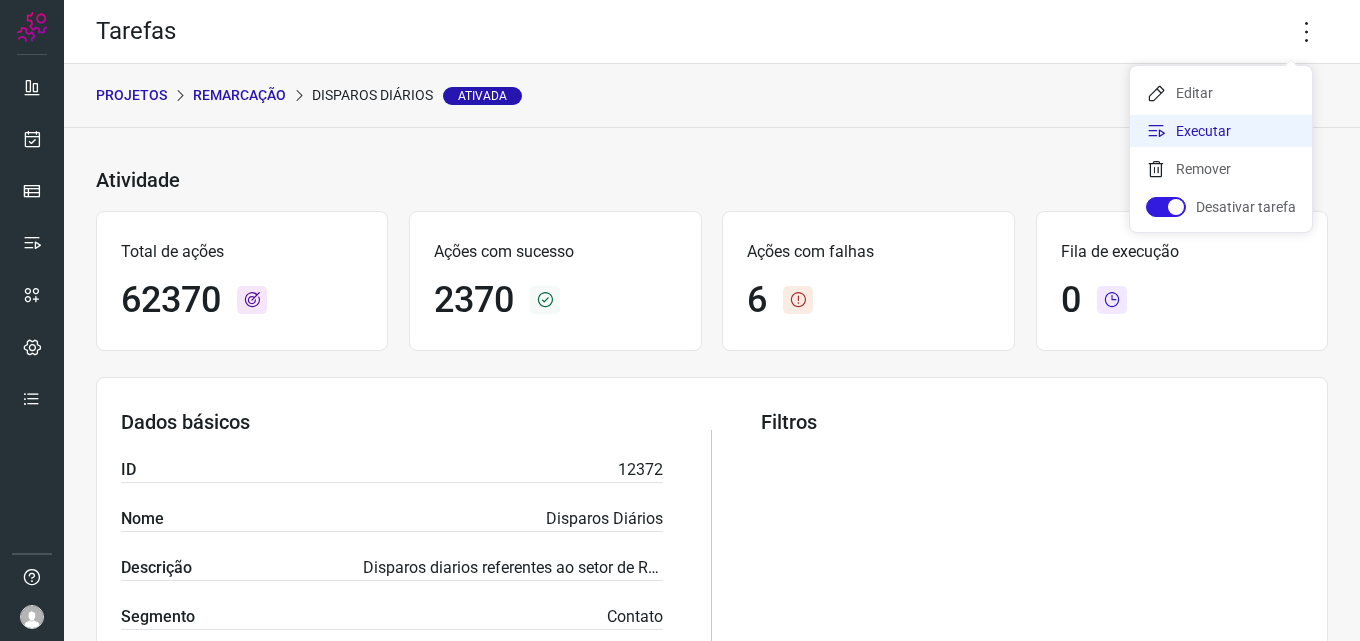 click on "Executar" 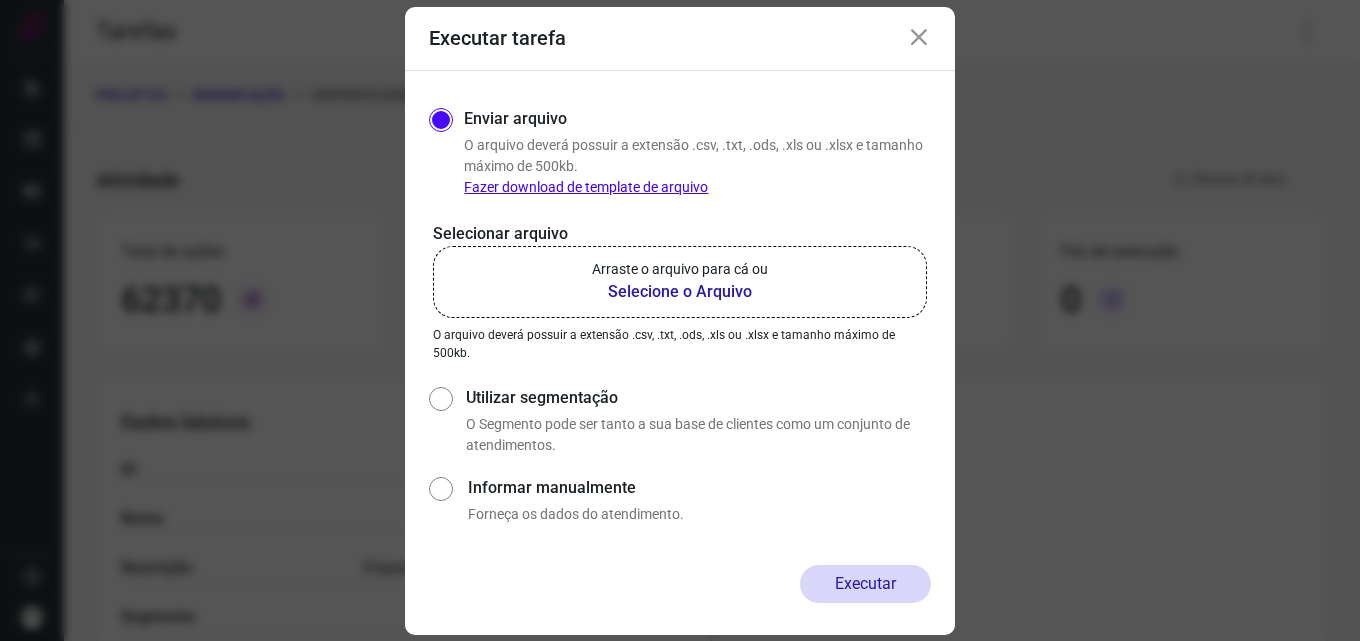 click on "Selecione o Arquivo" at bounding box center [680, 292] 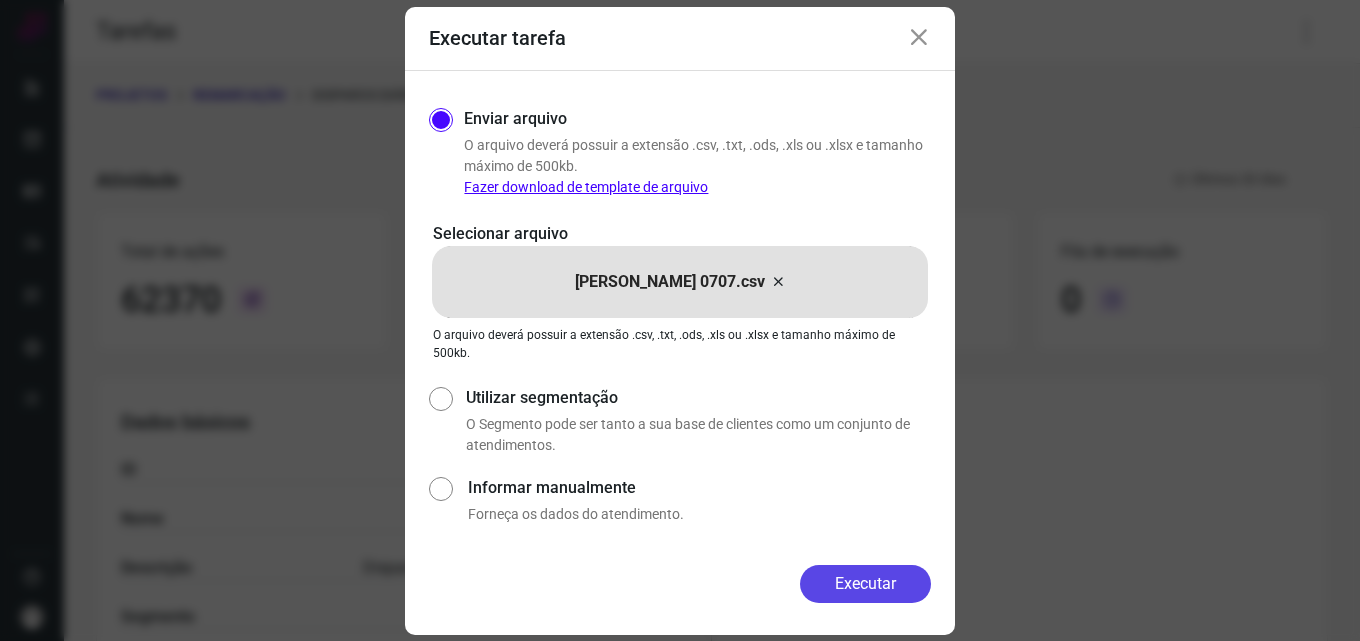 click on "Executar" at bounding box center (865, 584) 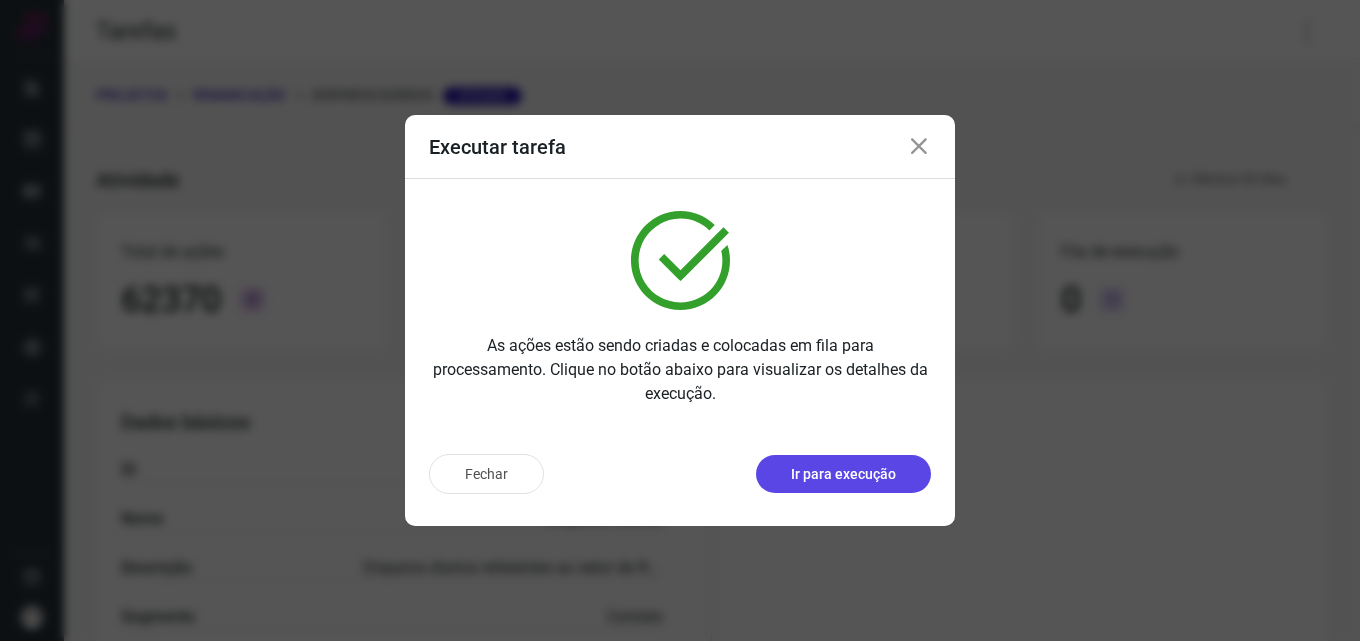 click on "Ir para execução" at bounding box center (843, 474) 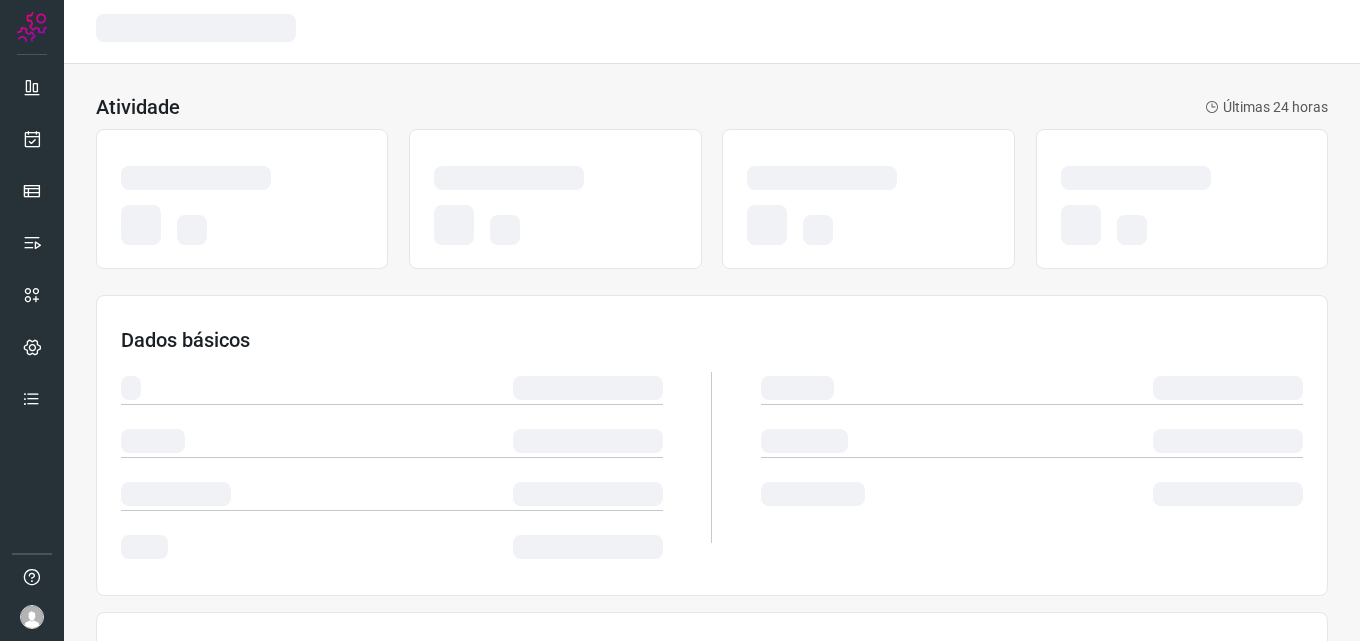 scroll, scrollTop: 0, scrollLeft: 0, axis: both 